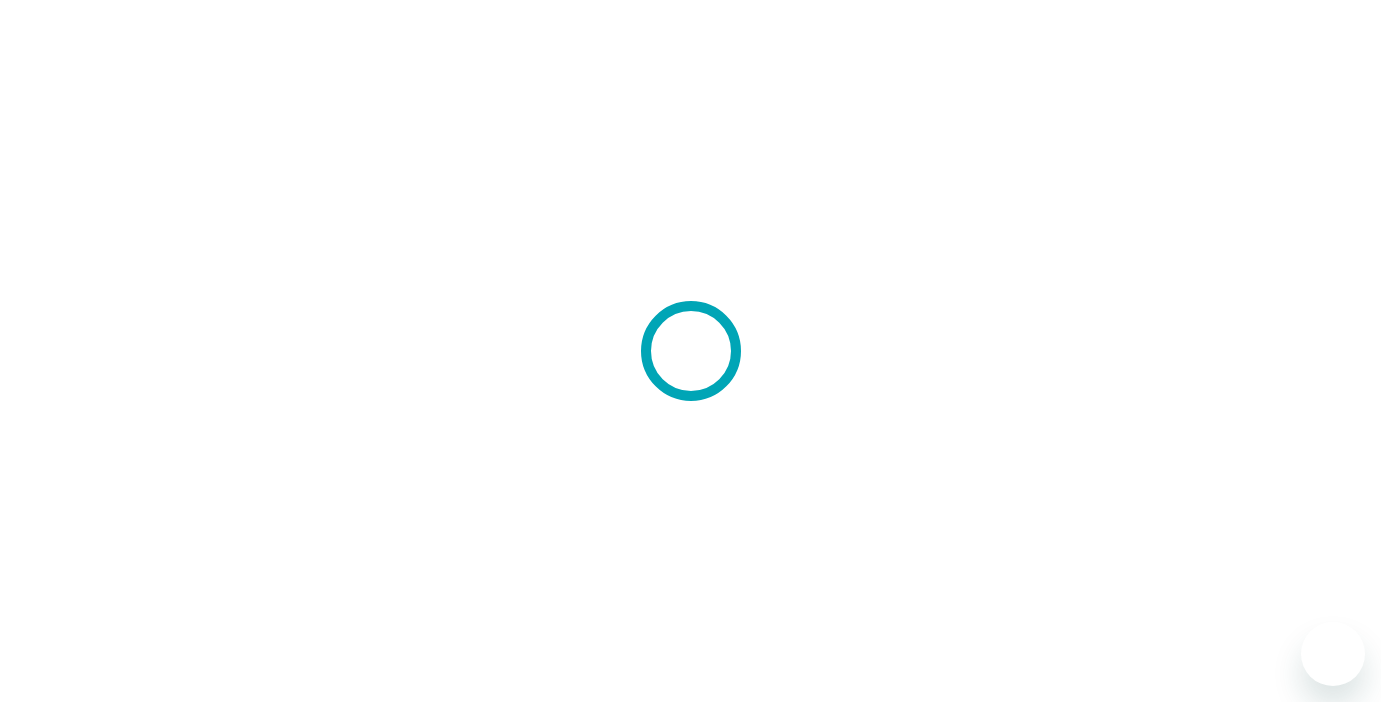 scroll, scrollTop: 0, scrollLeft: 0, axis: both 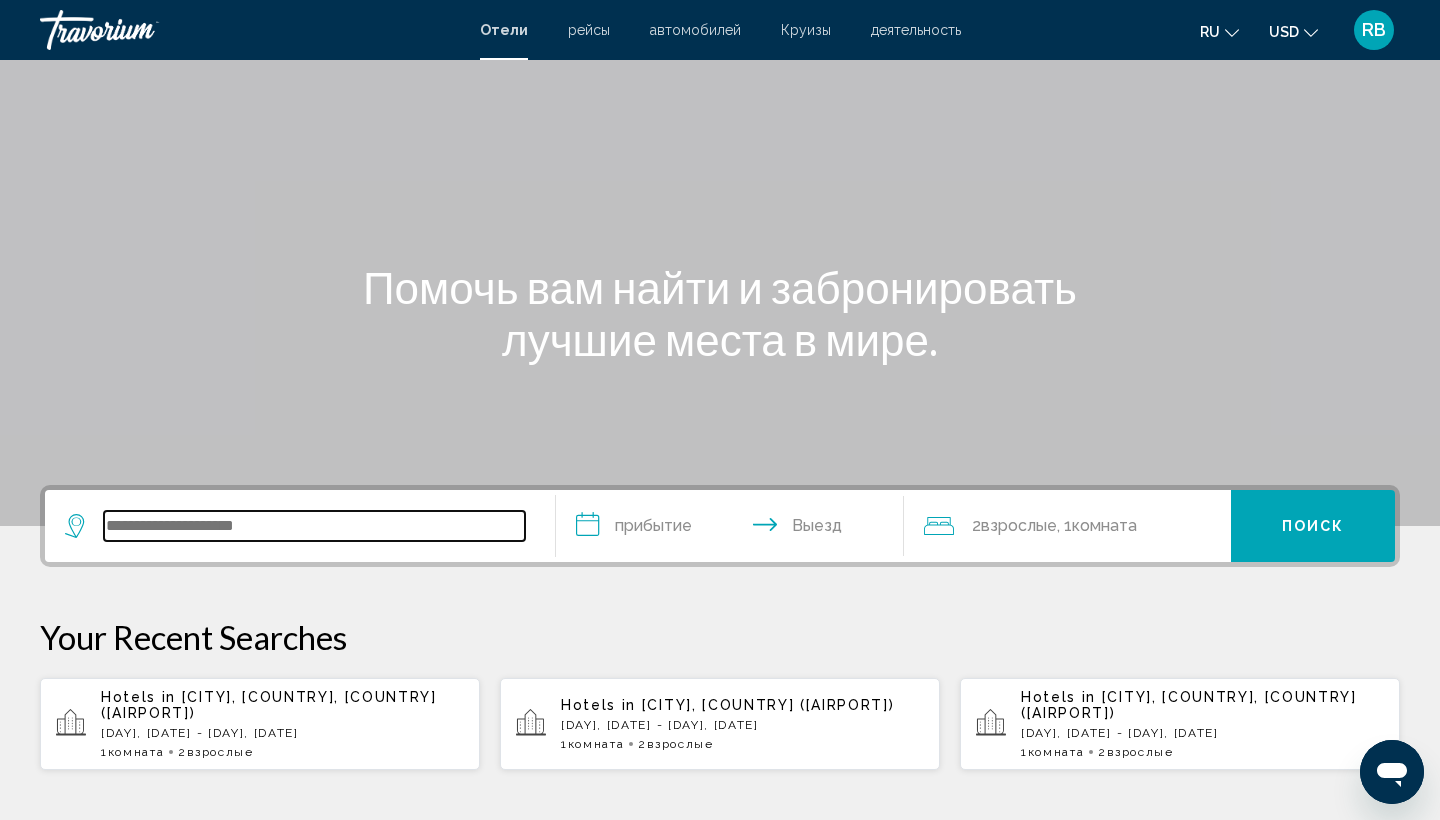 click at bounding box center [314, 526] 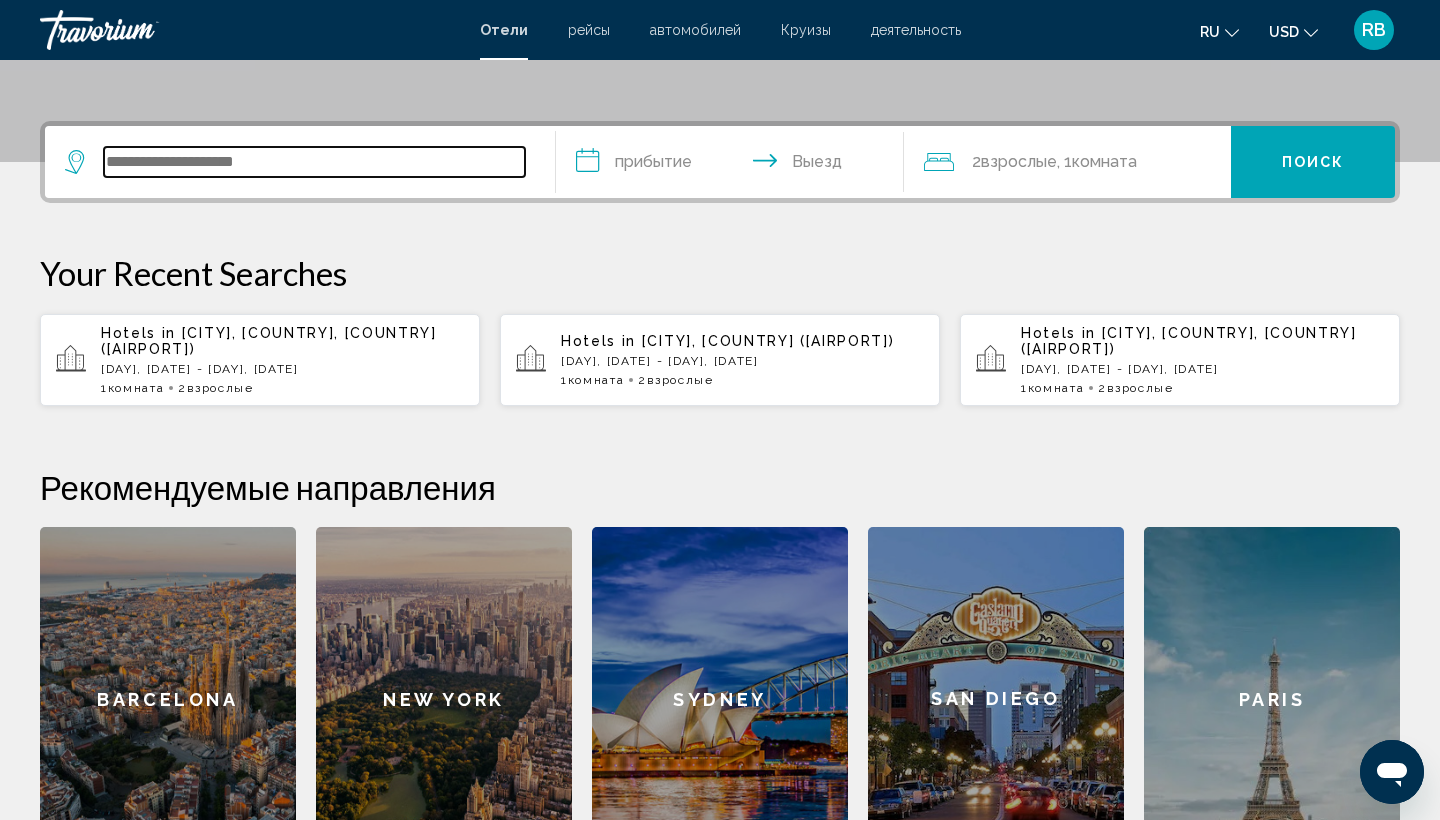 scroll, scrollTop: 494, scrollLeft: 0, axis: vertical 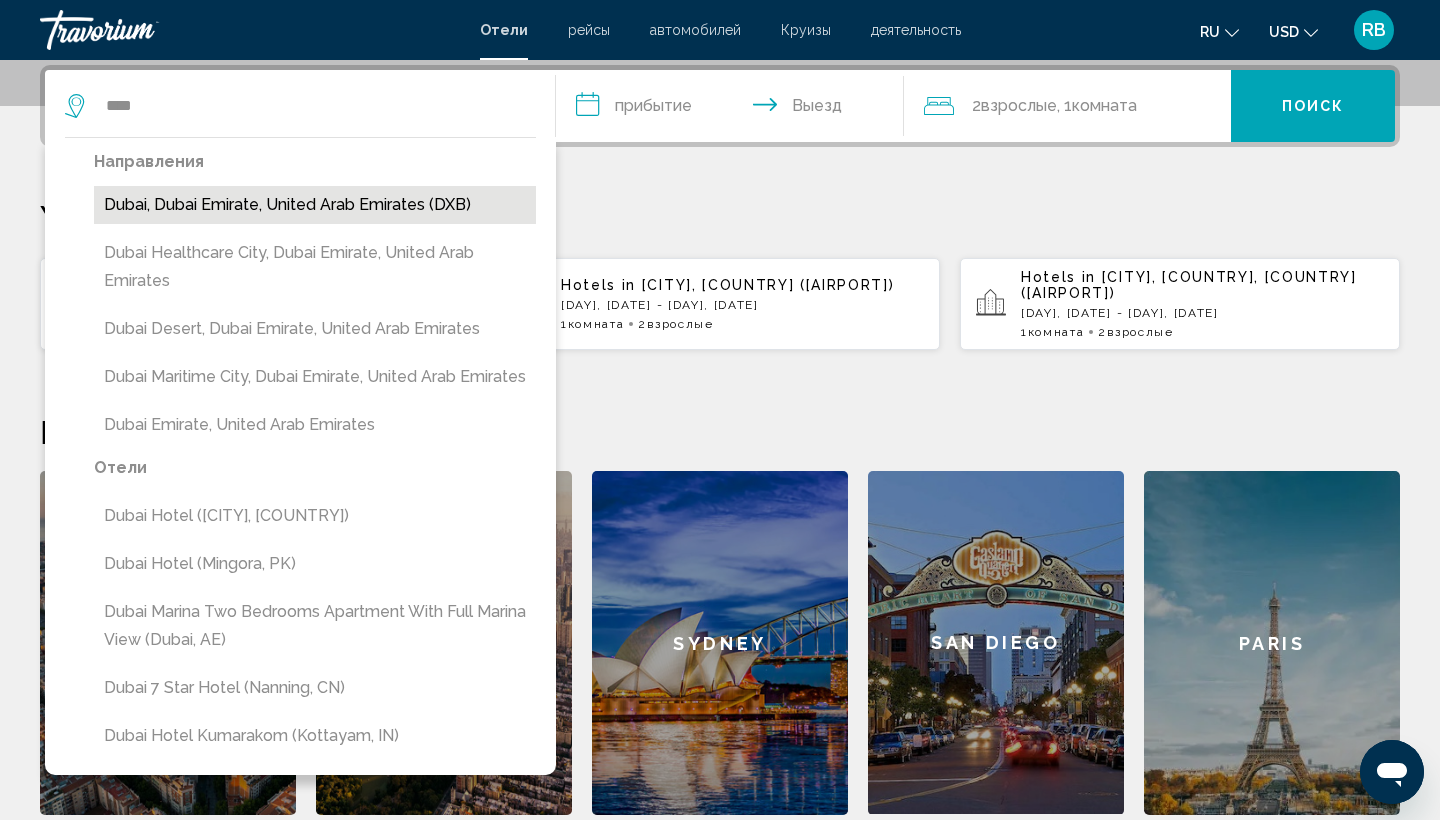 click on "Dubai, Dubai Emirate, United Arab Emirates (DXB)" at bounding box center (315, 205) 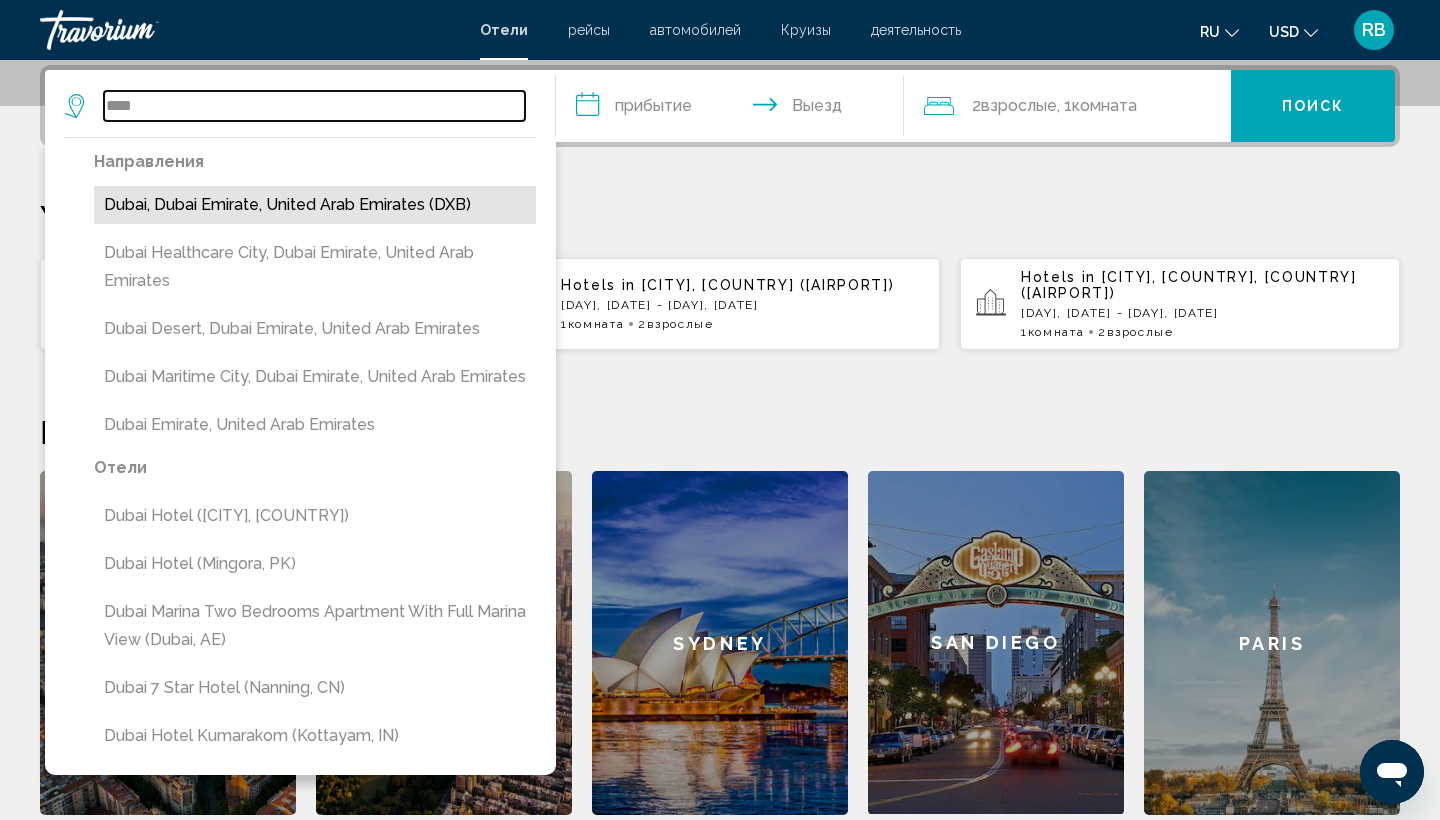 type on "**********" 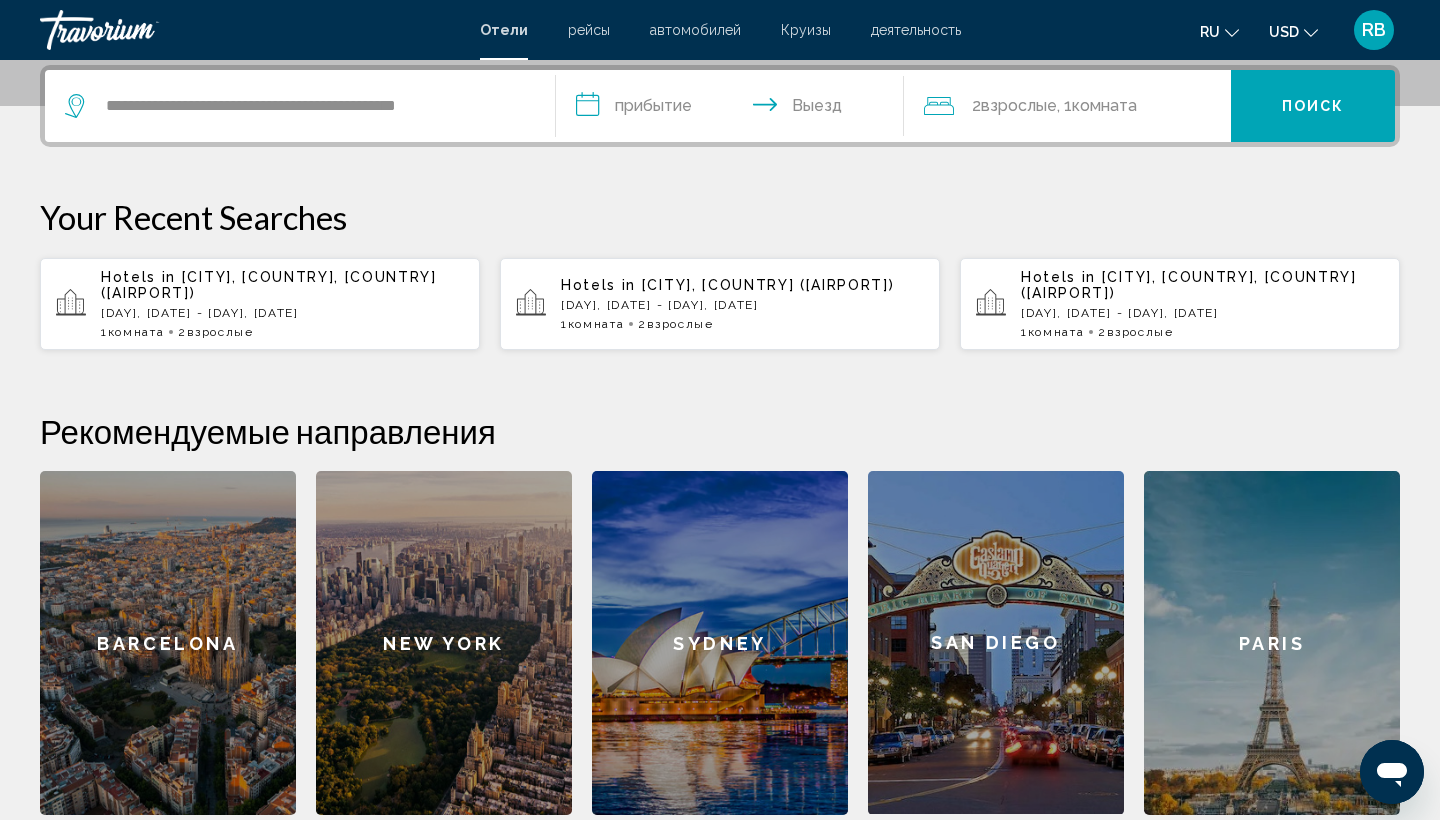 click on "**********" at bounding box center (734, 109) 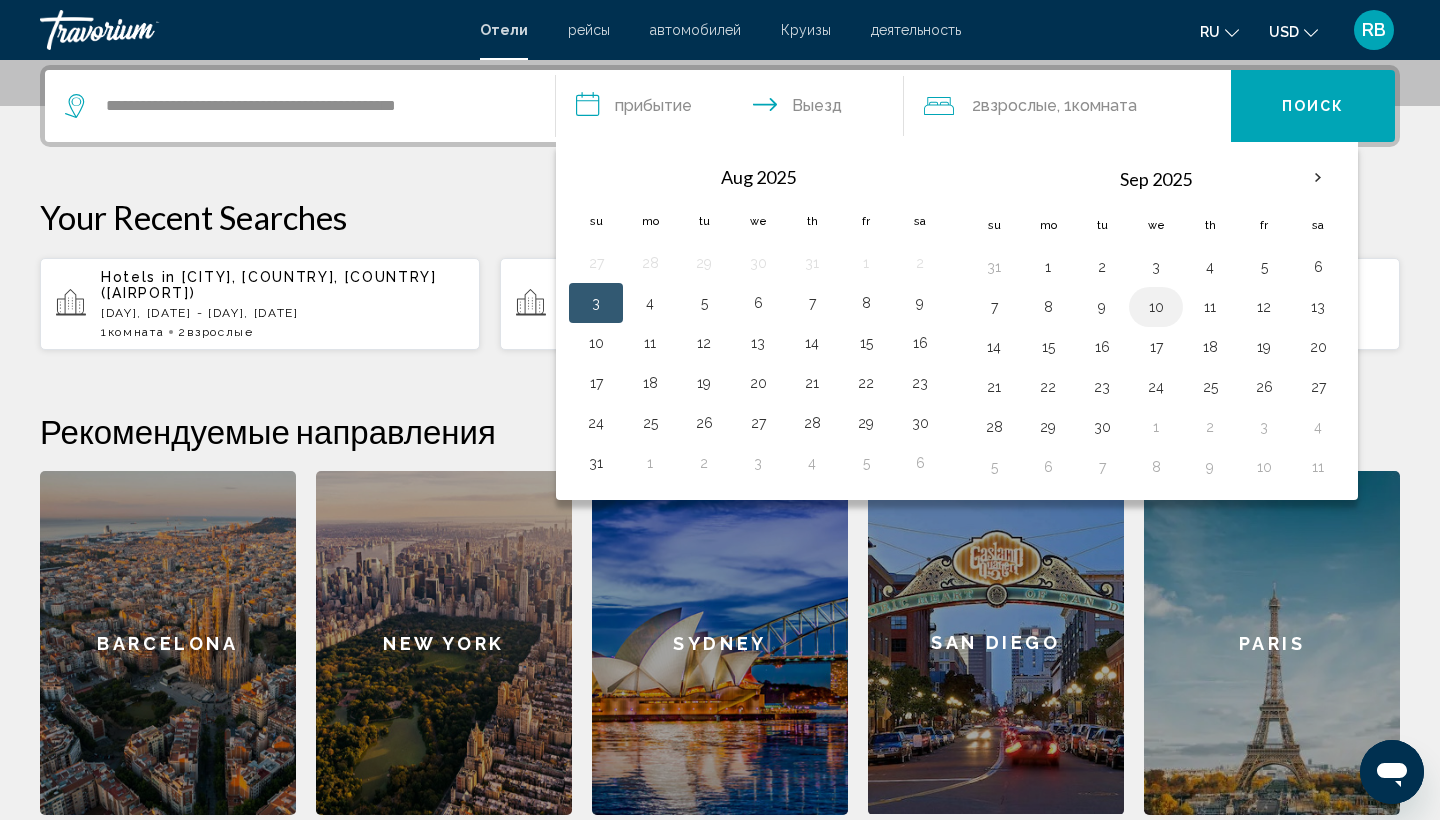 click on "10" at bounding box center (1156, 307) 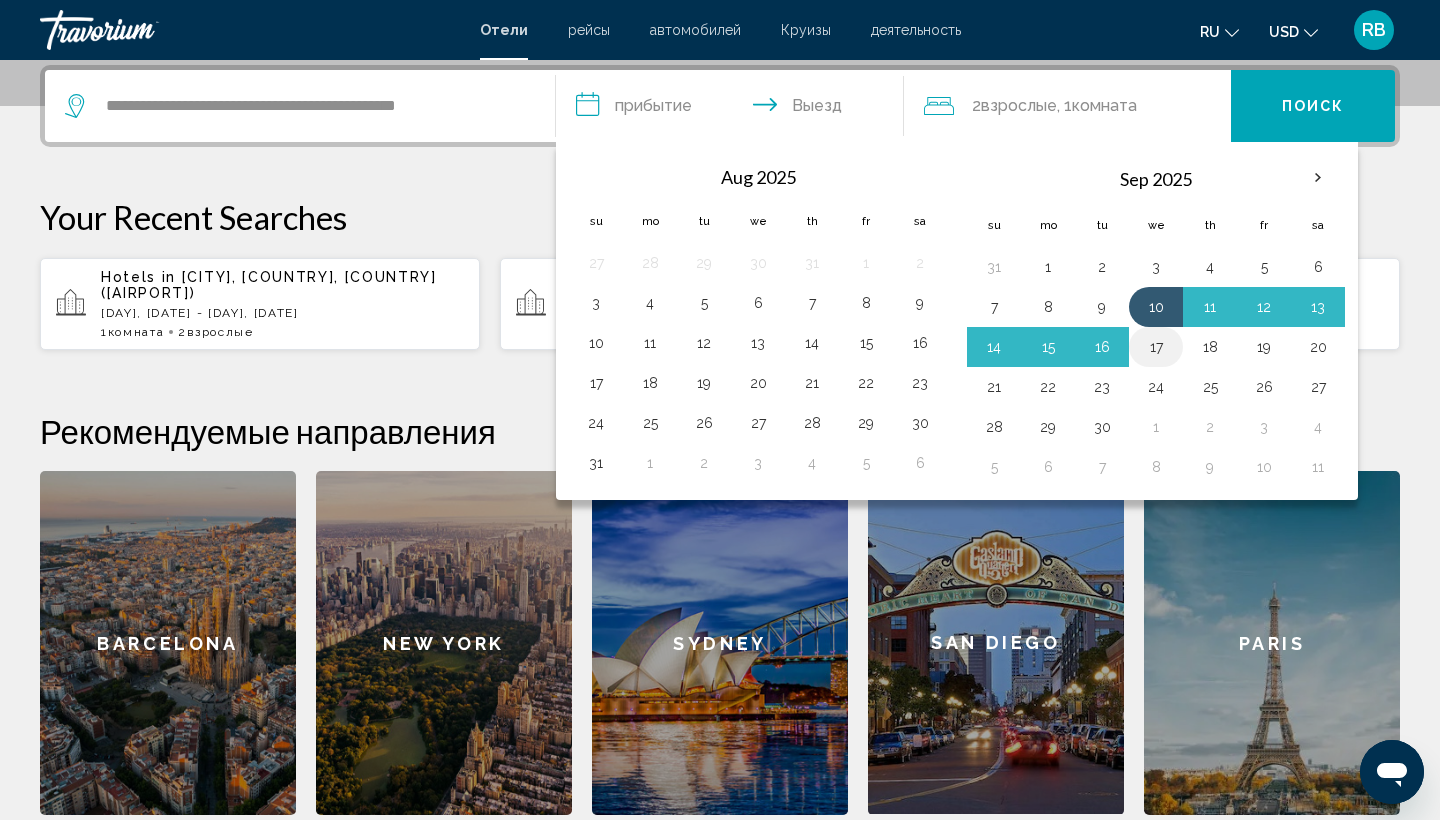click on "17" at bounding box center (1156, 347) 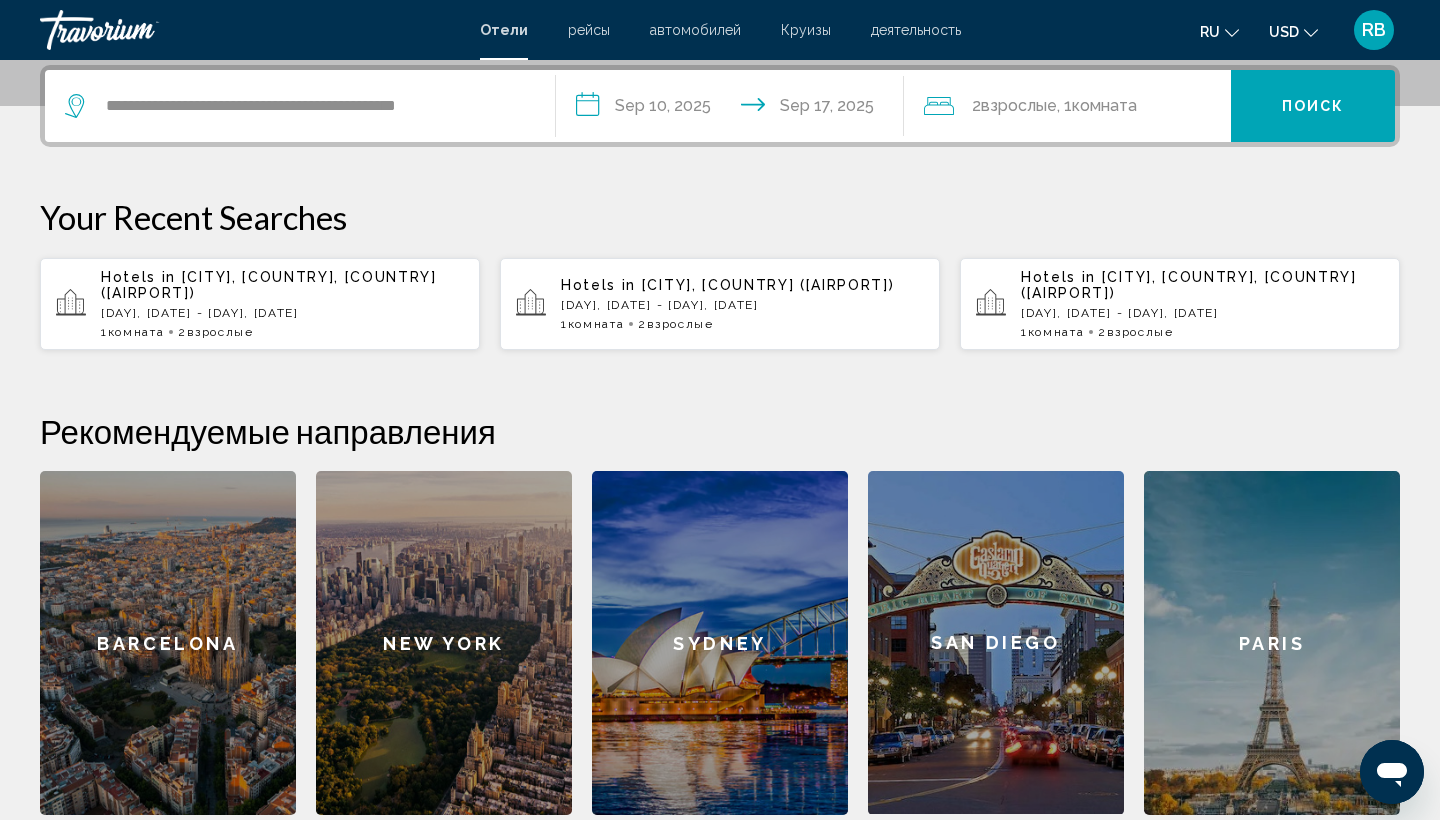 click on "2  Взрослый Взрослые , 1  Комната номера" 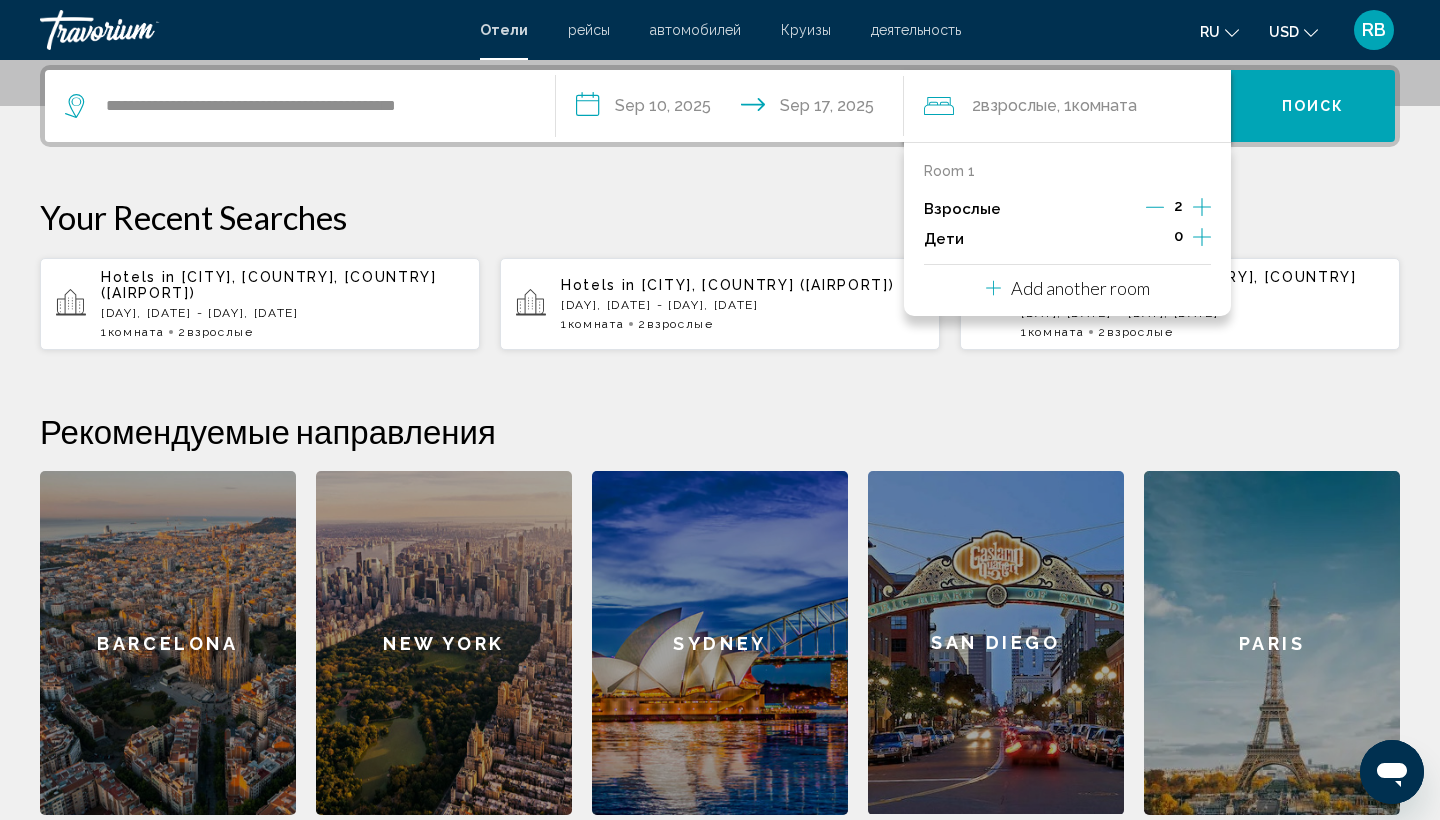 click 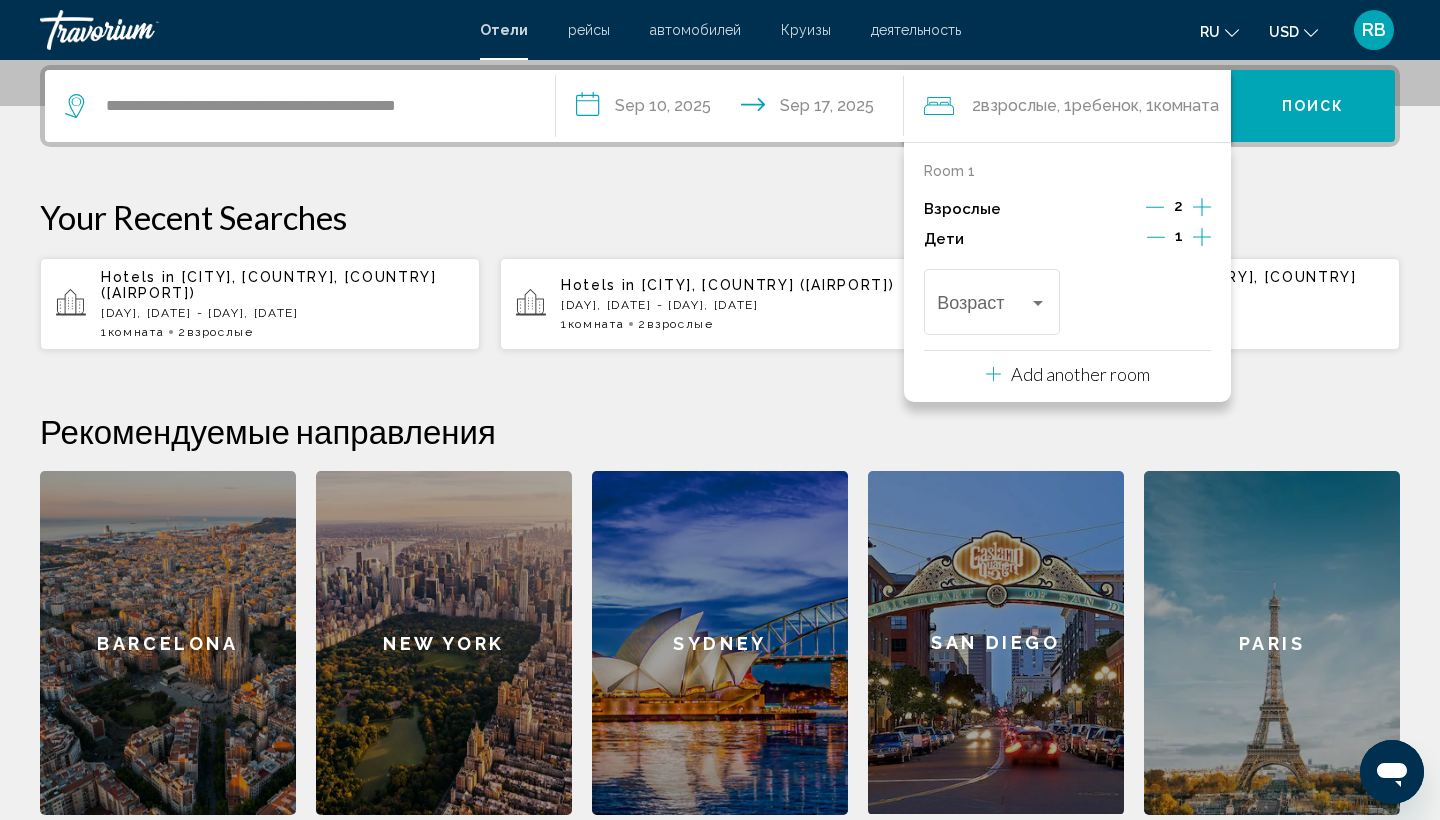 click 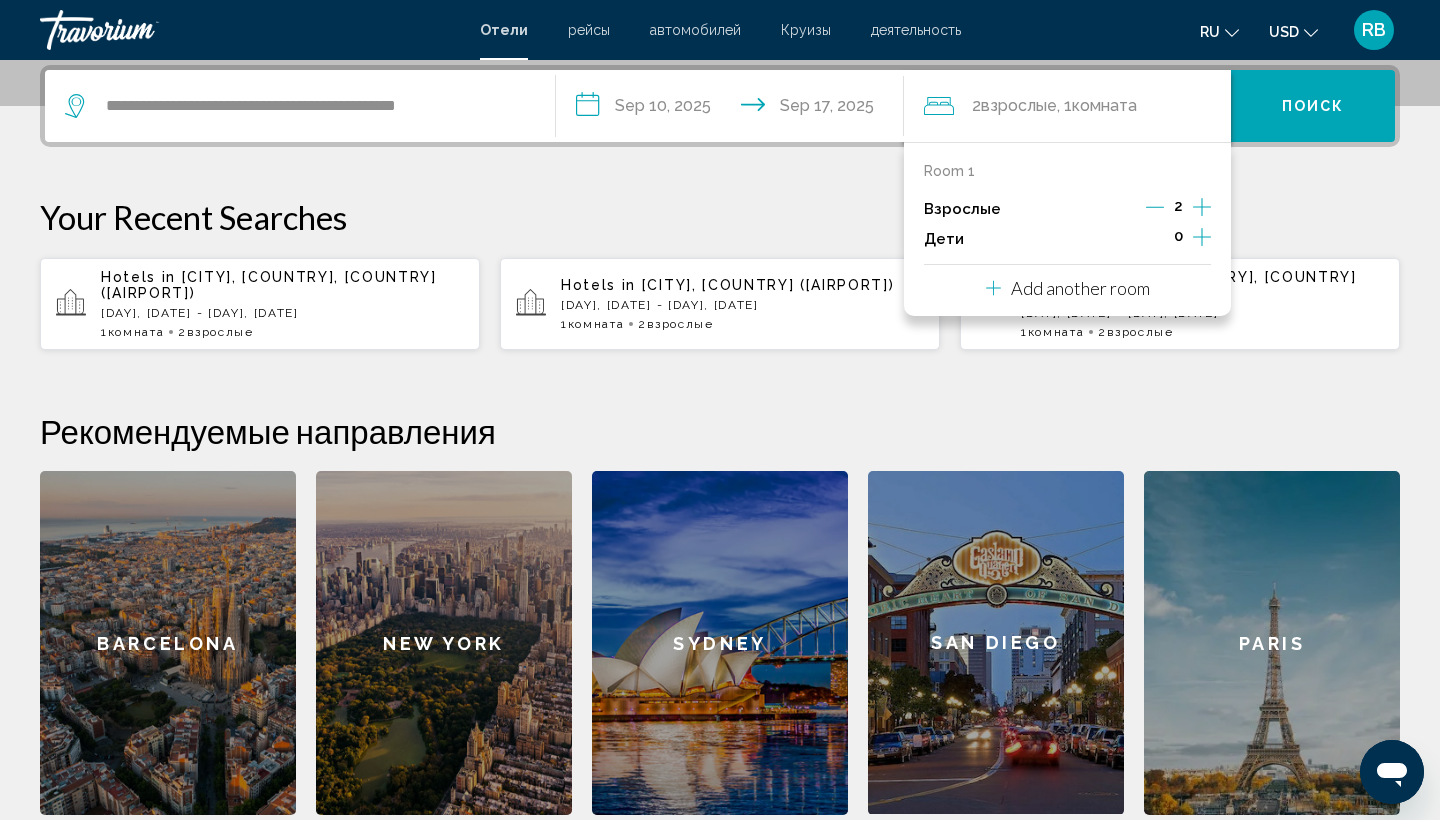 click on "Your Recent Searches
Hotels in    Male, Maldives, Maldives (MLE)  Tue, 16 Dec - Tue, 23 Dec  1  Комната номера 2  Взрослый Взрослые
Hotels in    Phu Quoc, Phu Quoc Island, Vietnam (PQC)  Wed, 12 Nov - Wed, 19 Nov  1  Комната номера 2  Взрослый Взрослые
1" at bounding box center (720, 274) 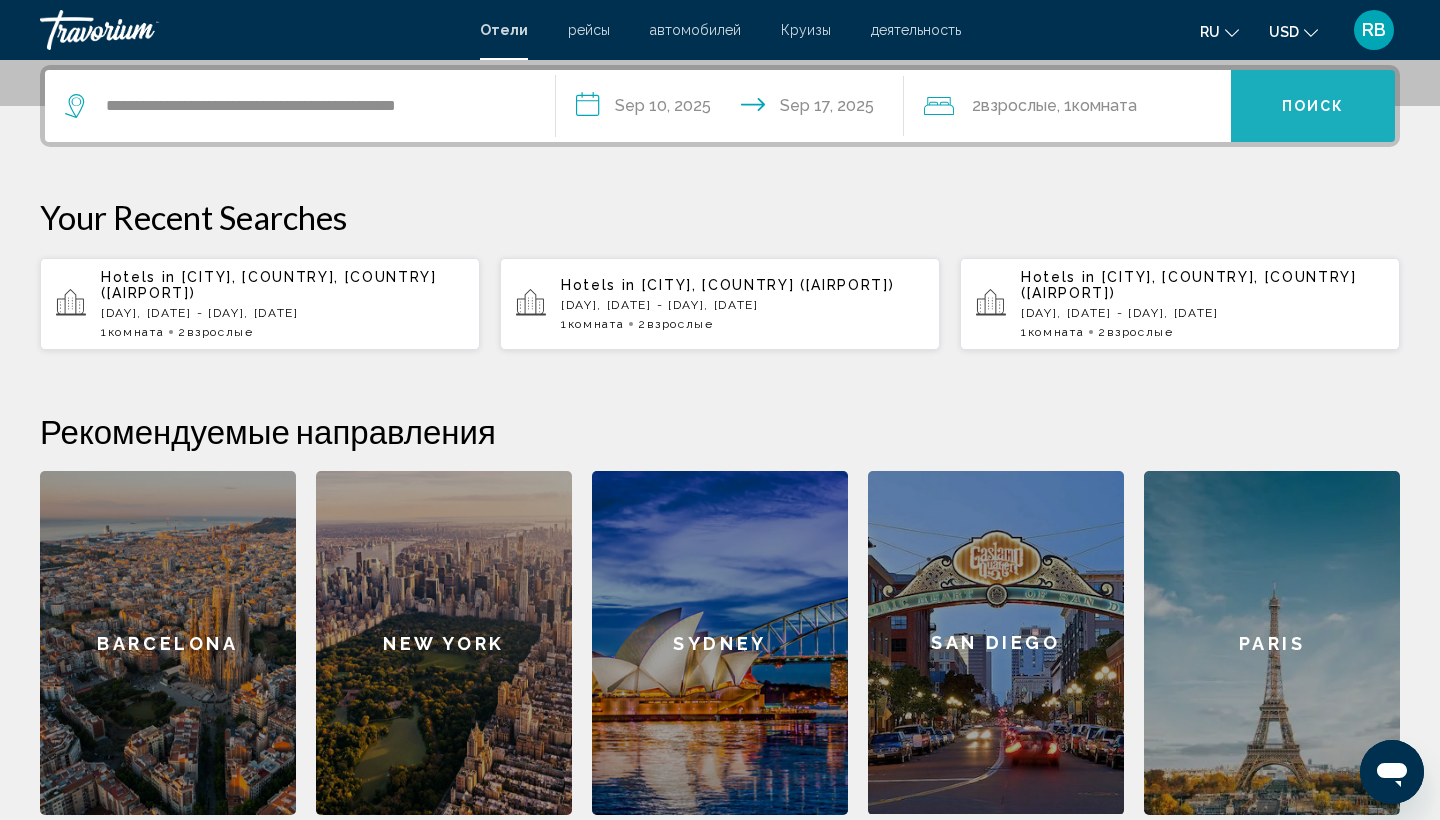 click on "Поиск" at bounding box center [1313, 106] 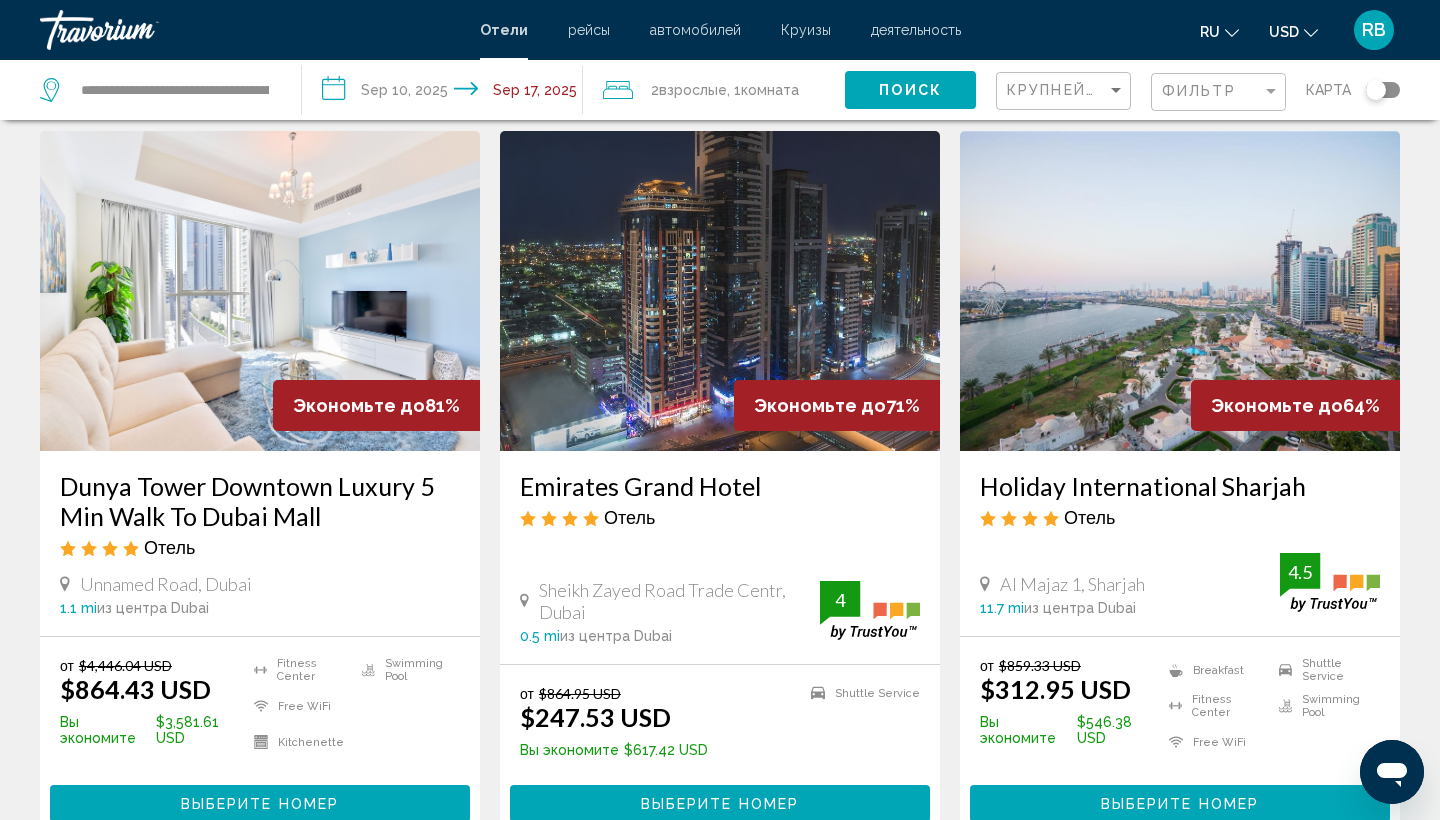 scroll, scrollTop: 56, scrollLeft: 0, axis: vertical 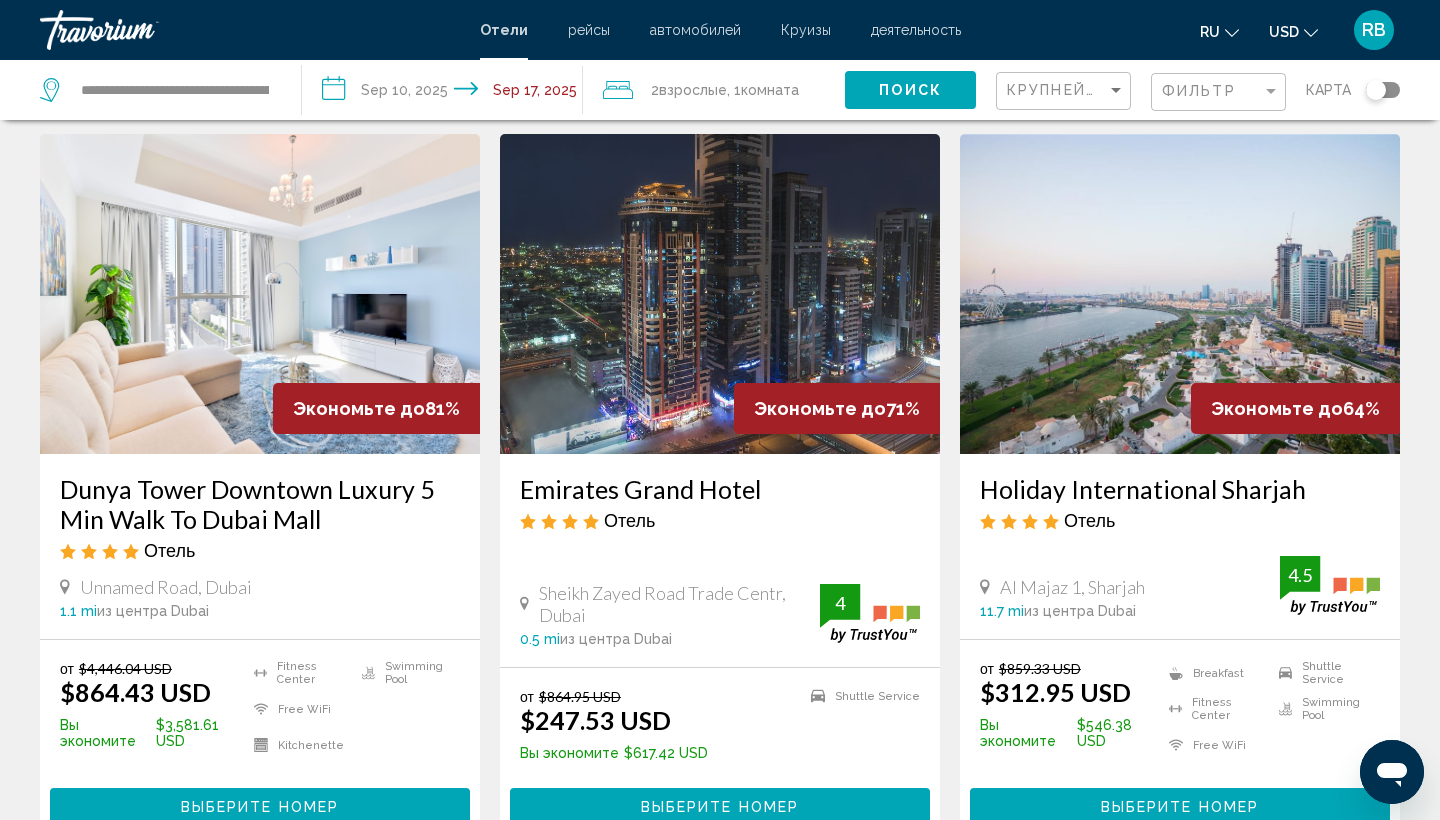 click at bounding box center (260, 294) 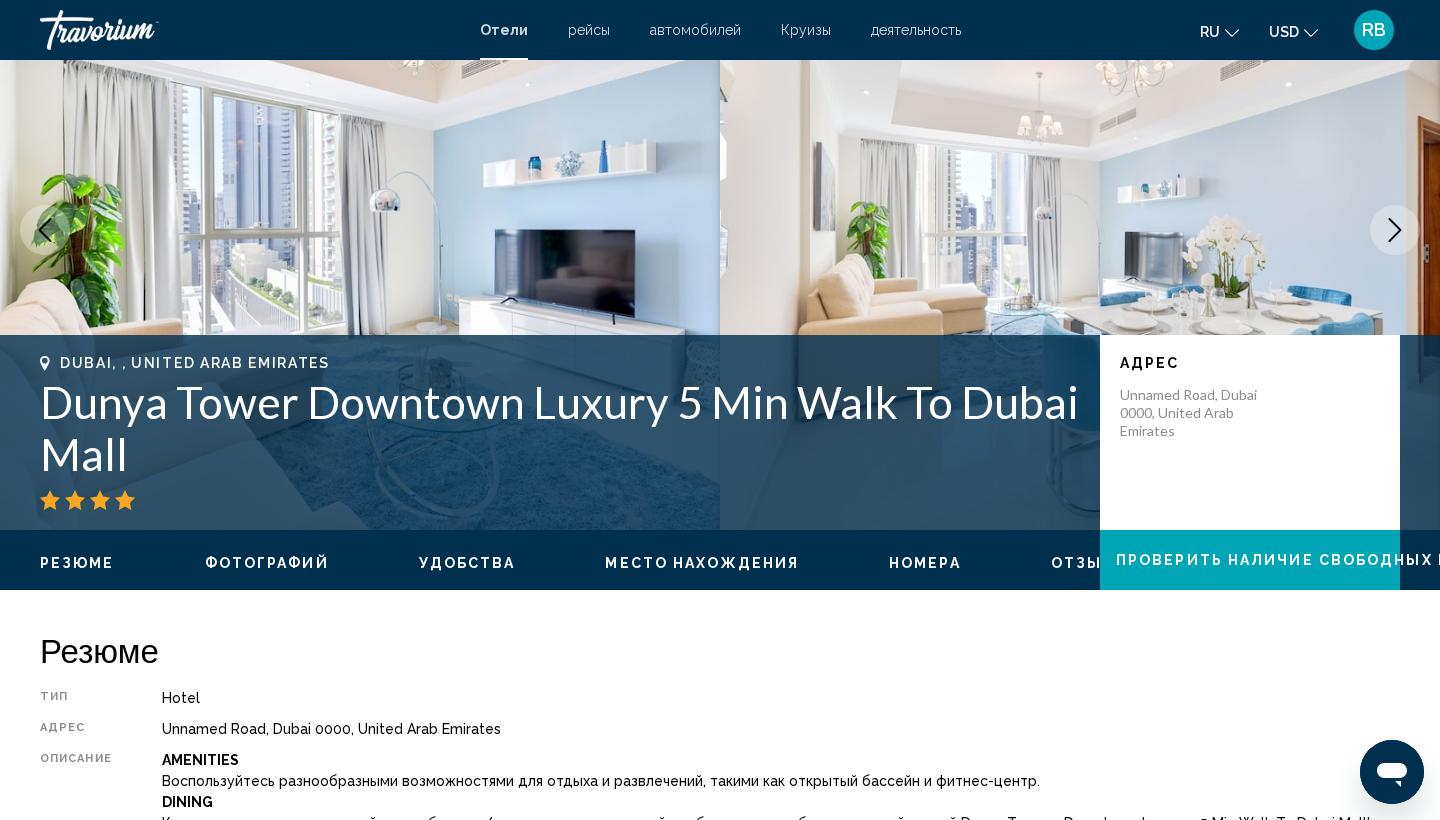 scroll, scrollTop: 82, scrollLeft: 0, axis: vertical 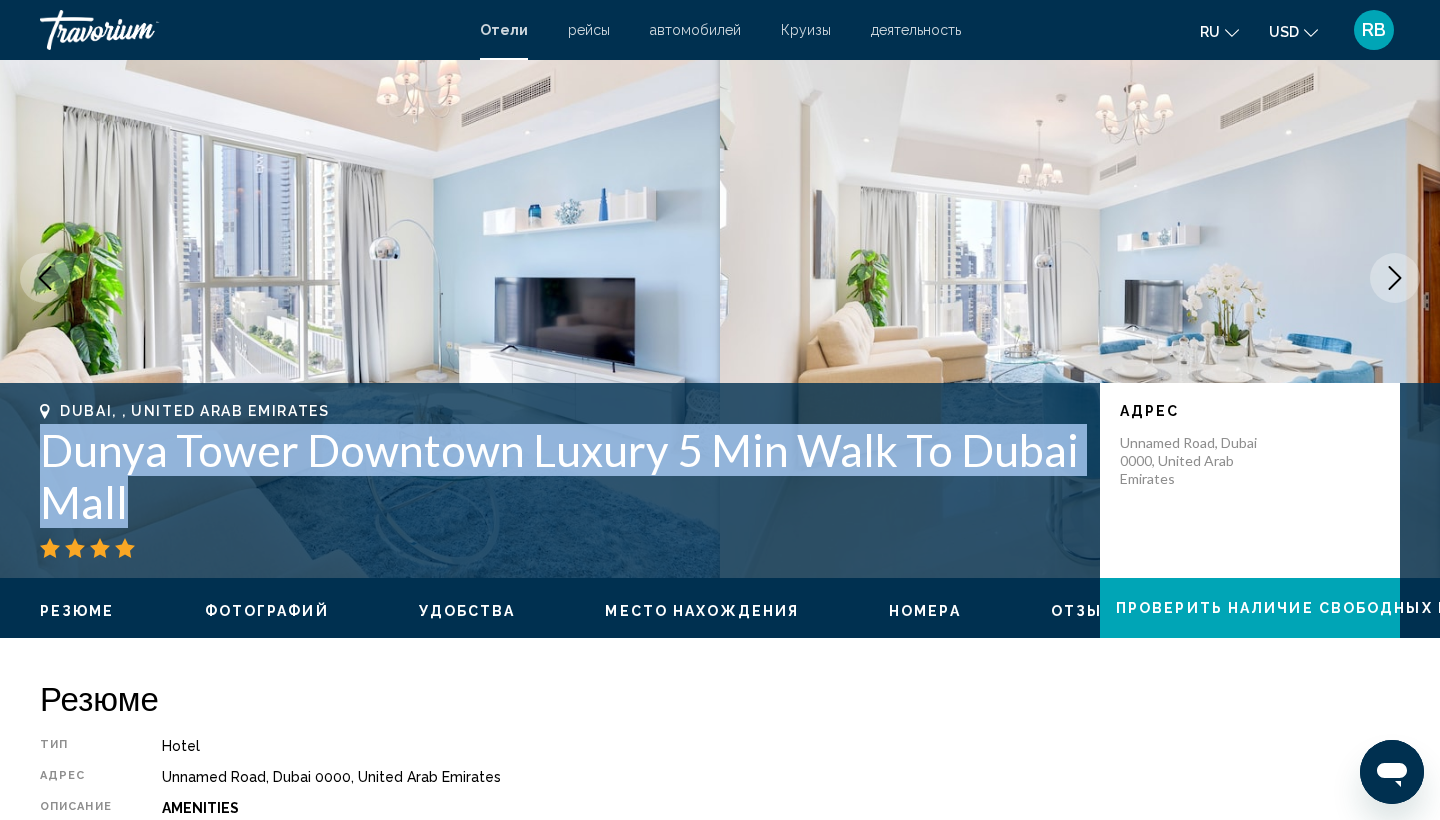 drag, startPoint x: 138, startPoint y: 496, endPoint x: 28, endPoint y: 450, distance: 119.230865 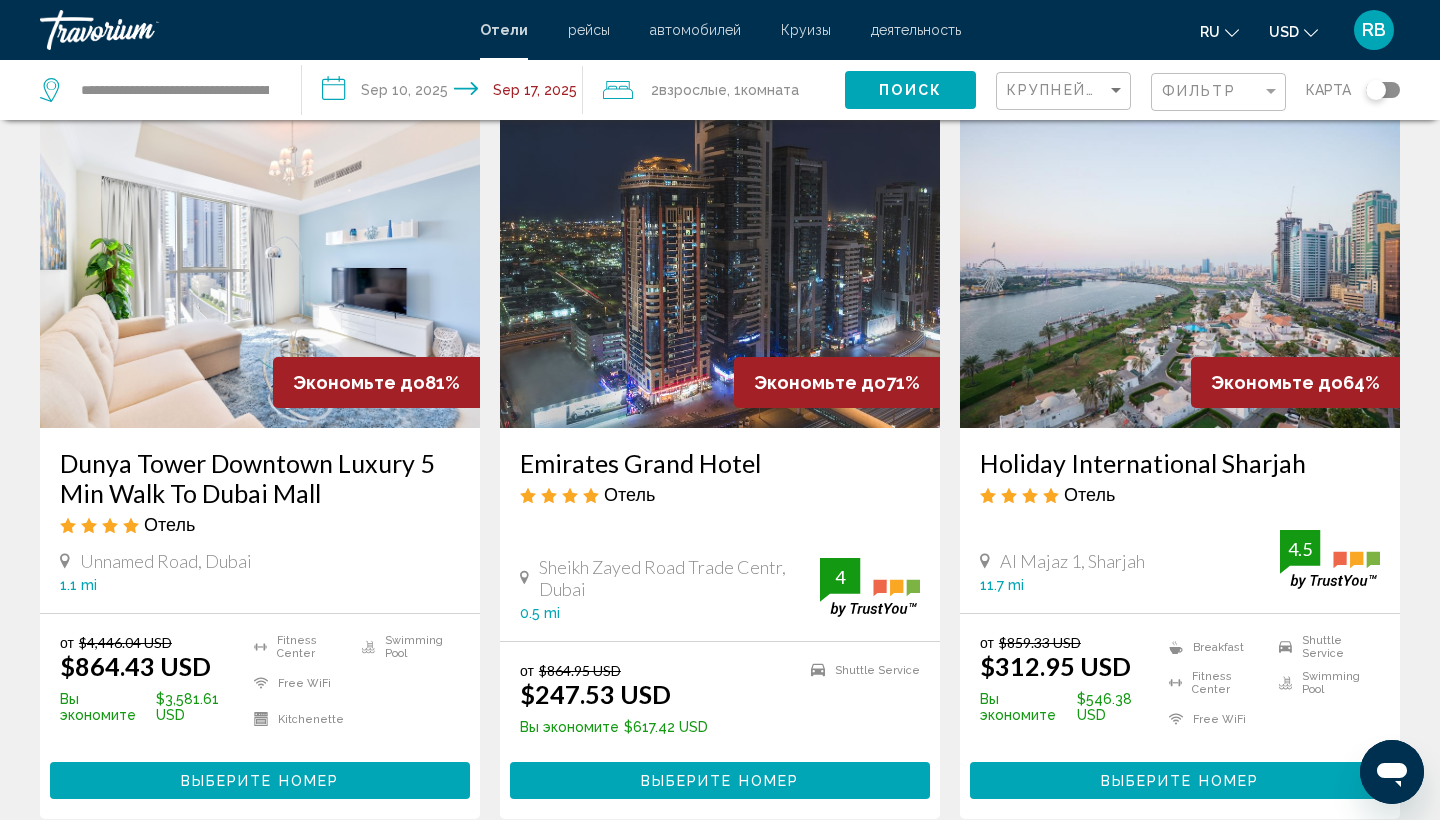 scroll, scrollTop: 0, scrollLeft: 0, axis: both 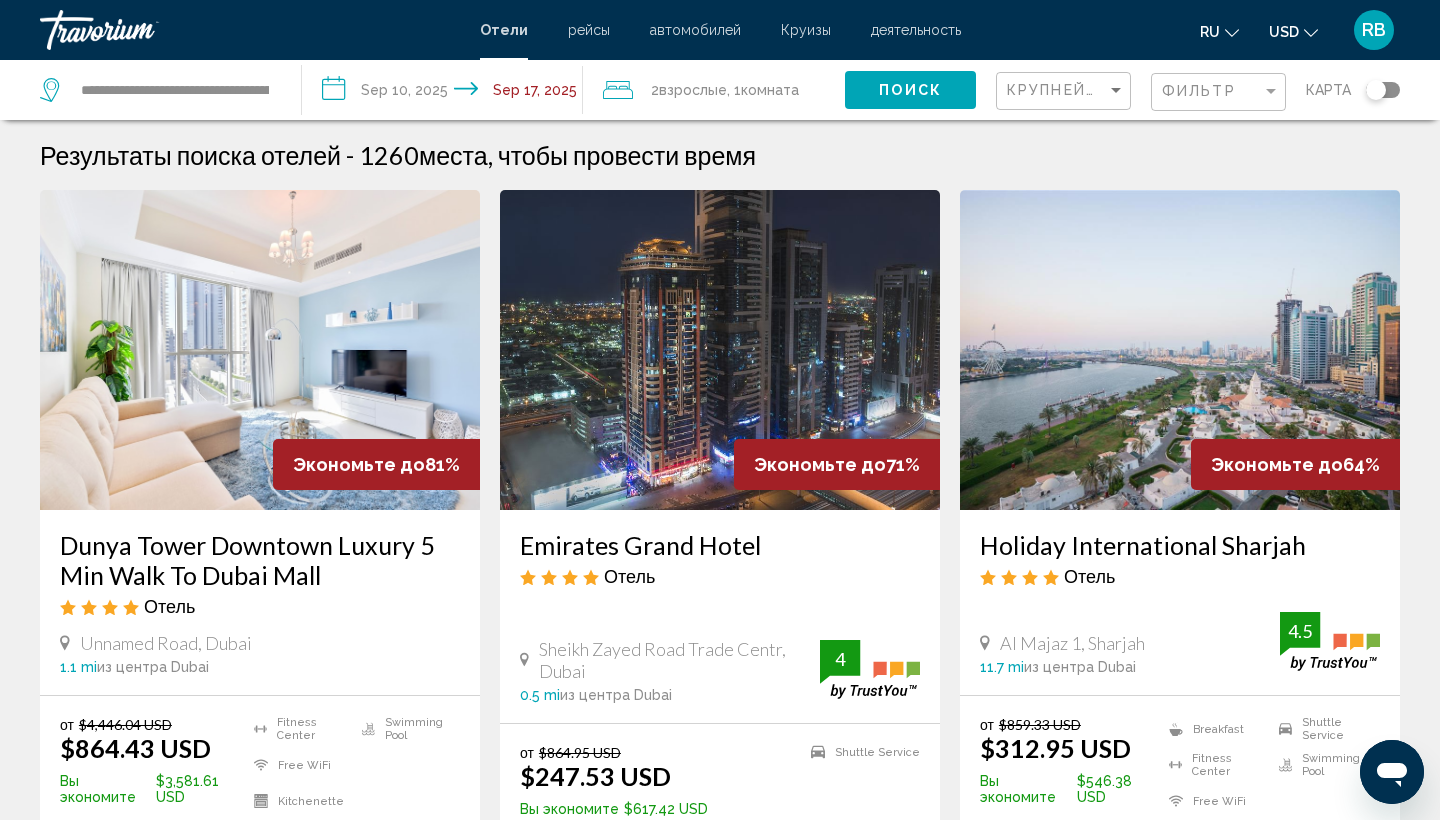 click at bounding box center (720, 350) 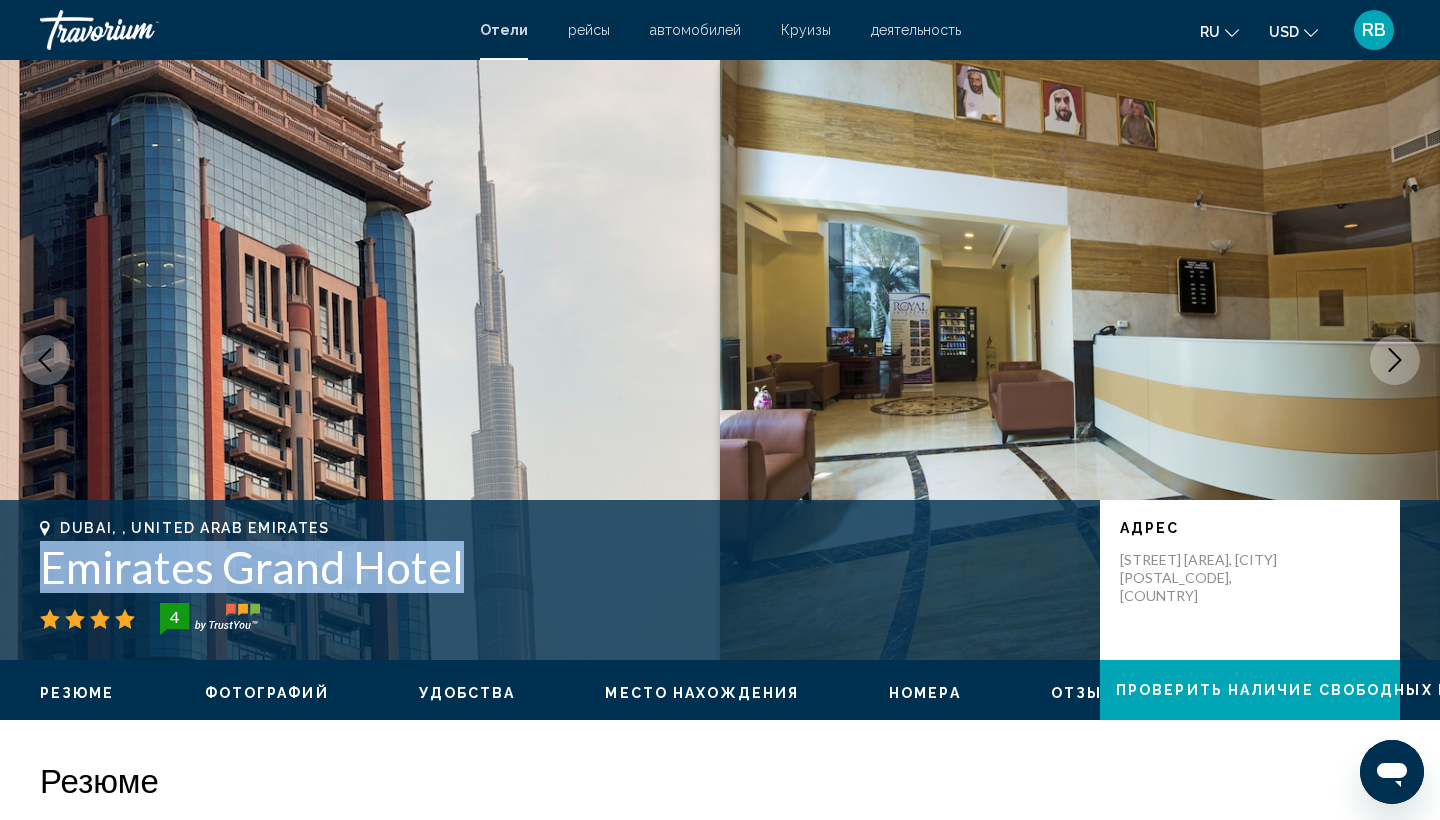 drag, startPoint x: 468, startPoint y: 569, endPoint x: 47, endPoint y: 574, distance: 421.0297 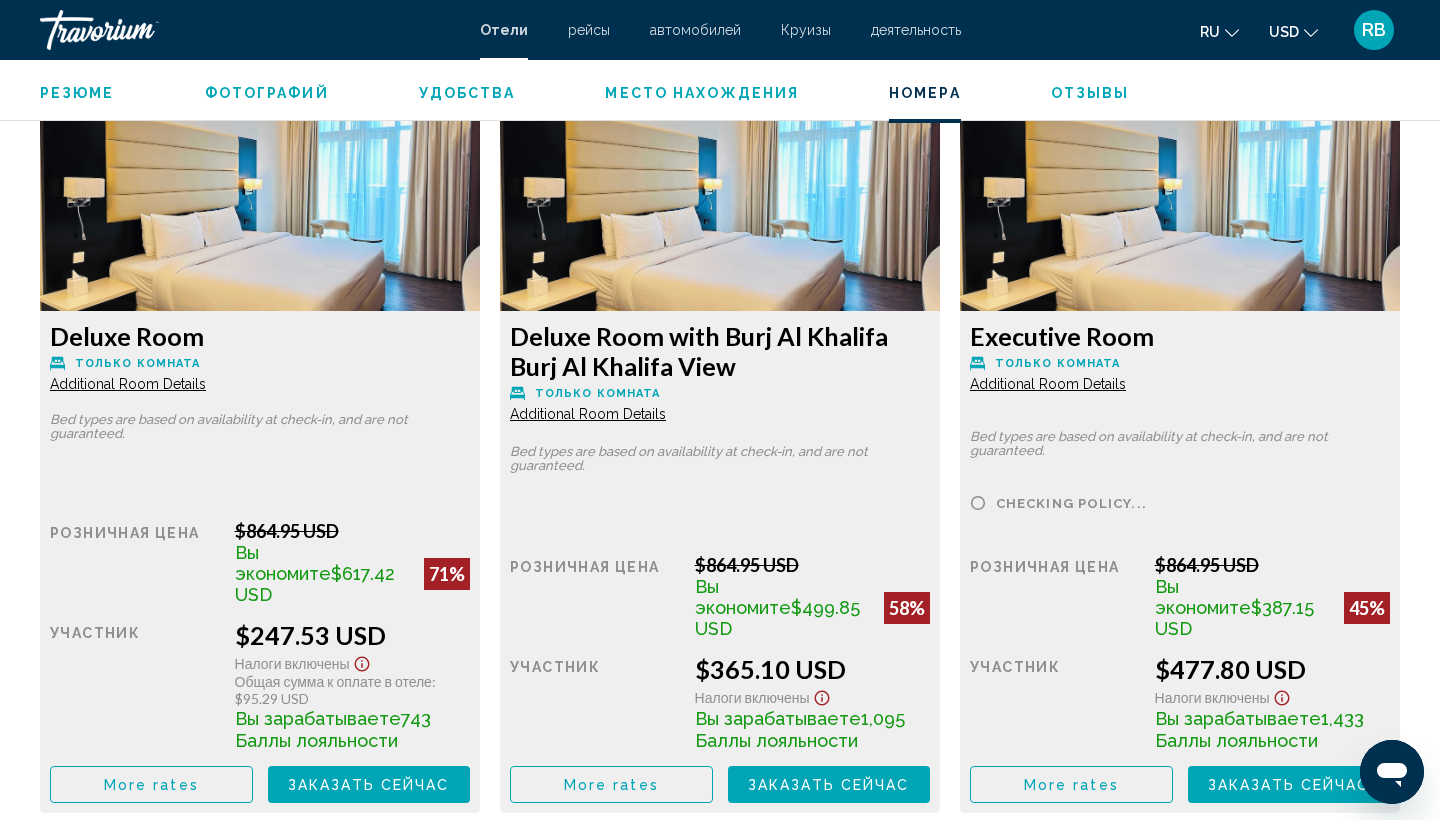 scroll, scrollTop: 2852, scrollLeft: 0, axis: vertical 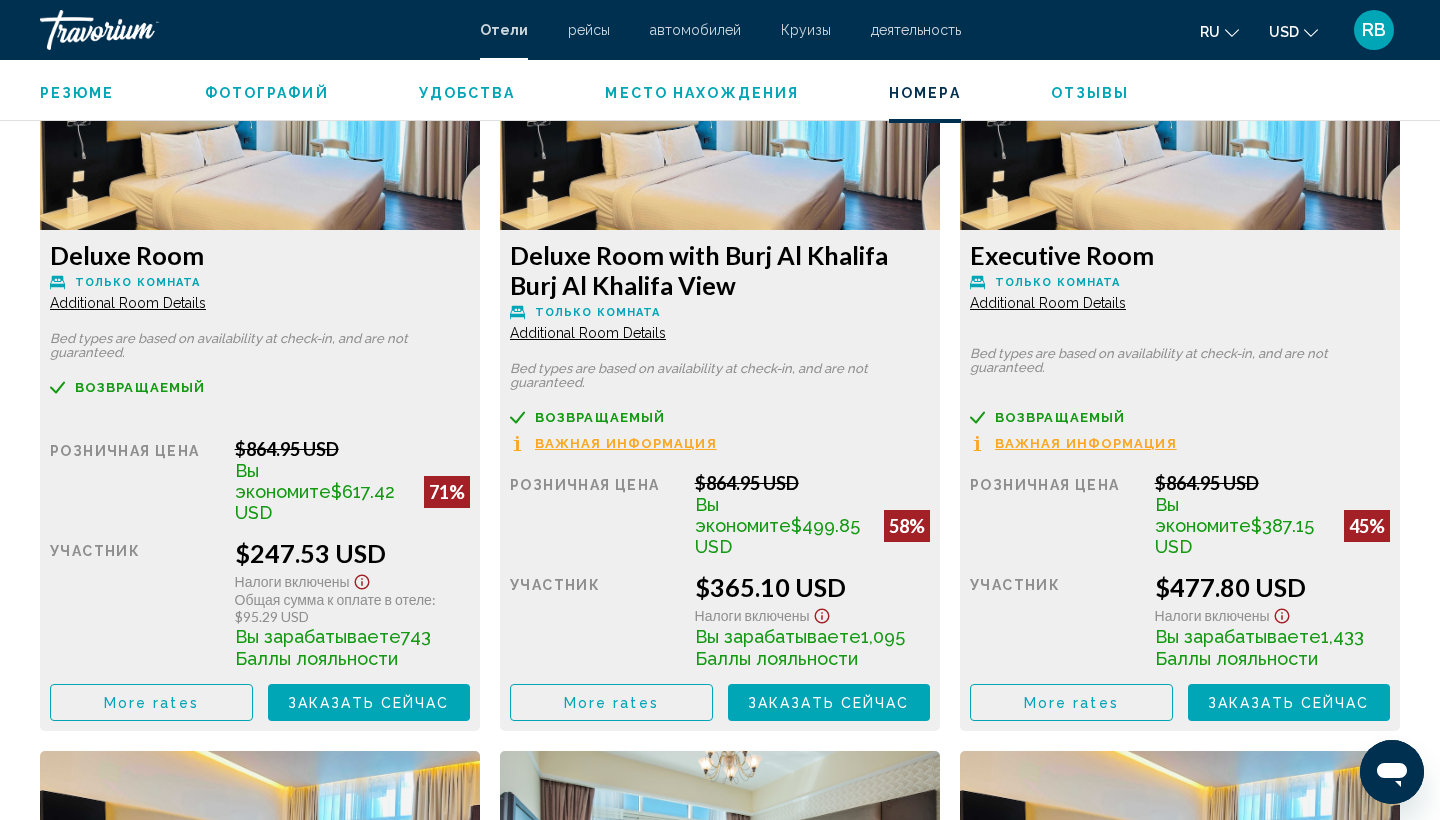 click on "Заказать сейчас" at bounding box center (369, 703) 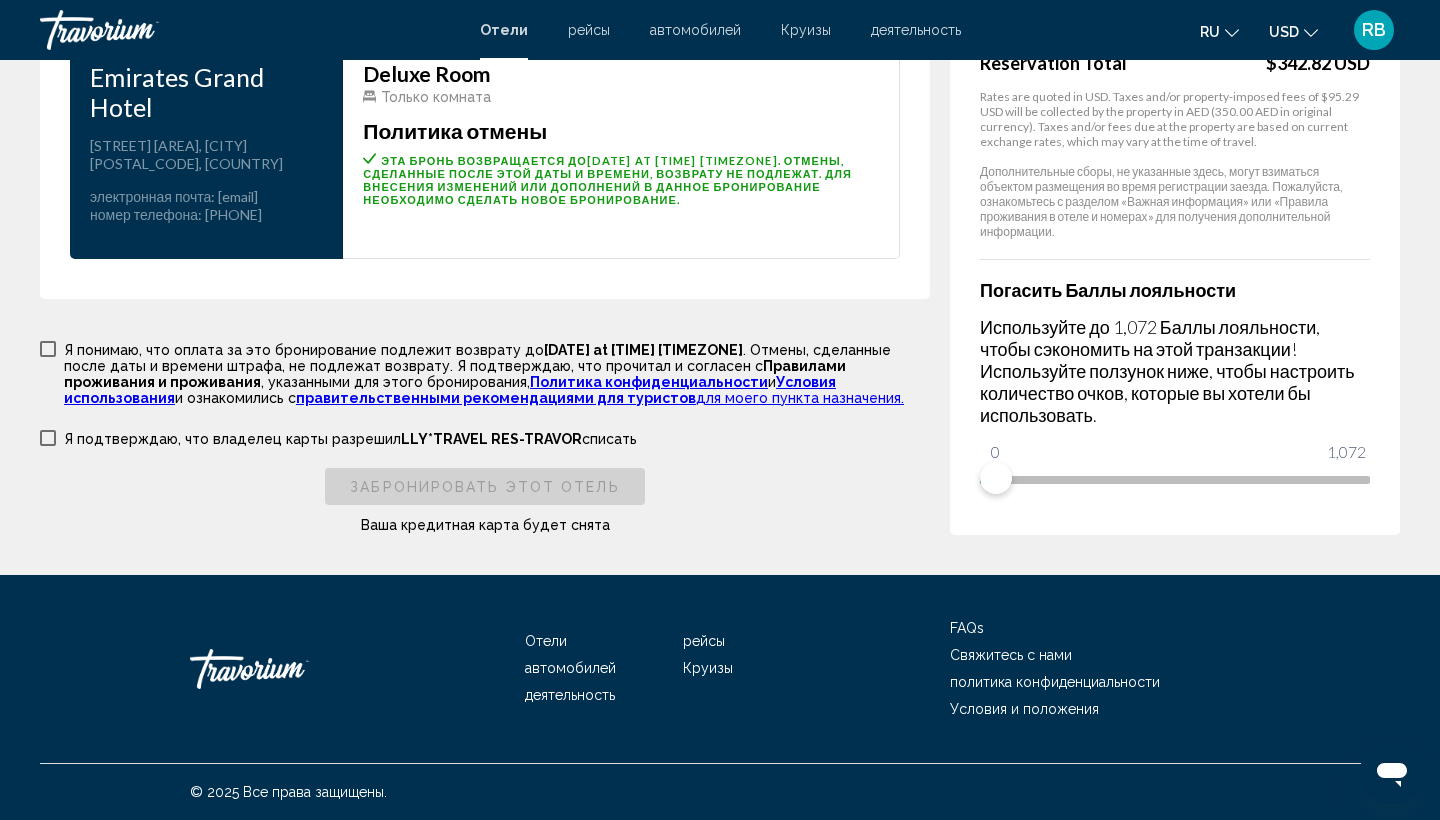 scroll, scrollTop: 2828, scrollLeft: 0, axis: vertical 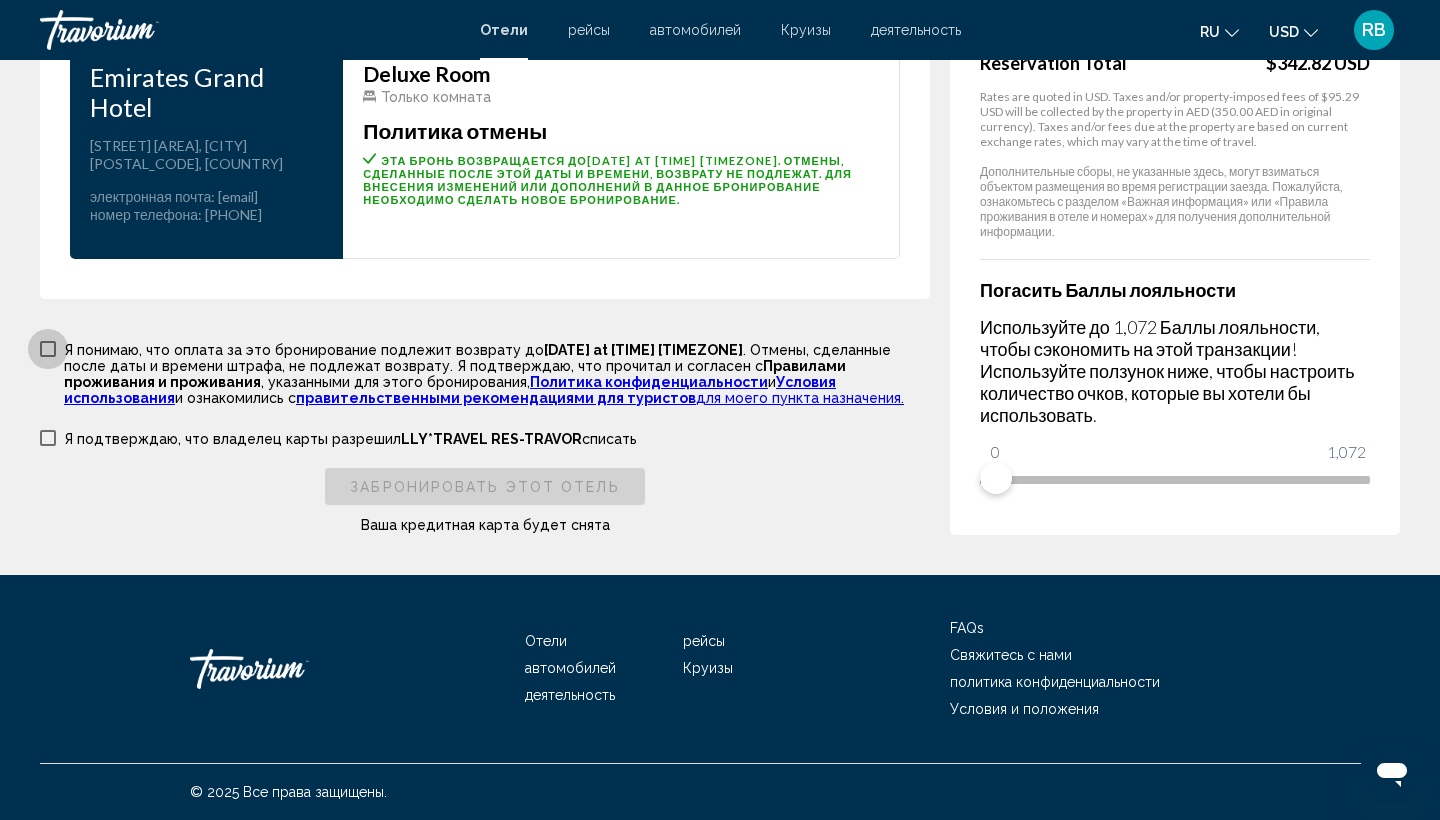 click at bounding box center [48, 349] 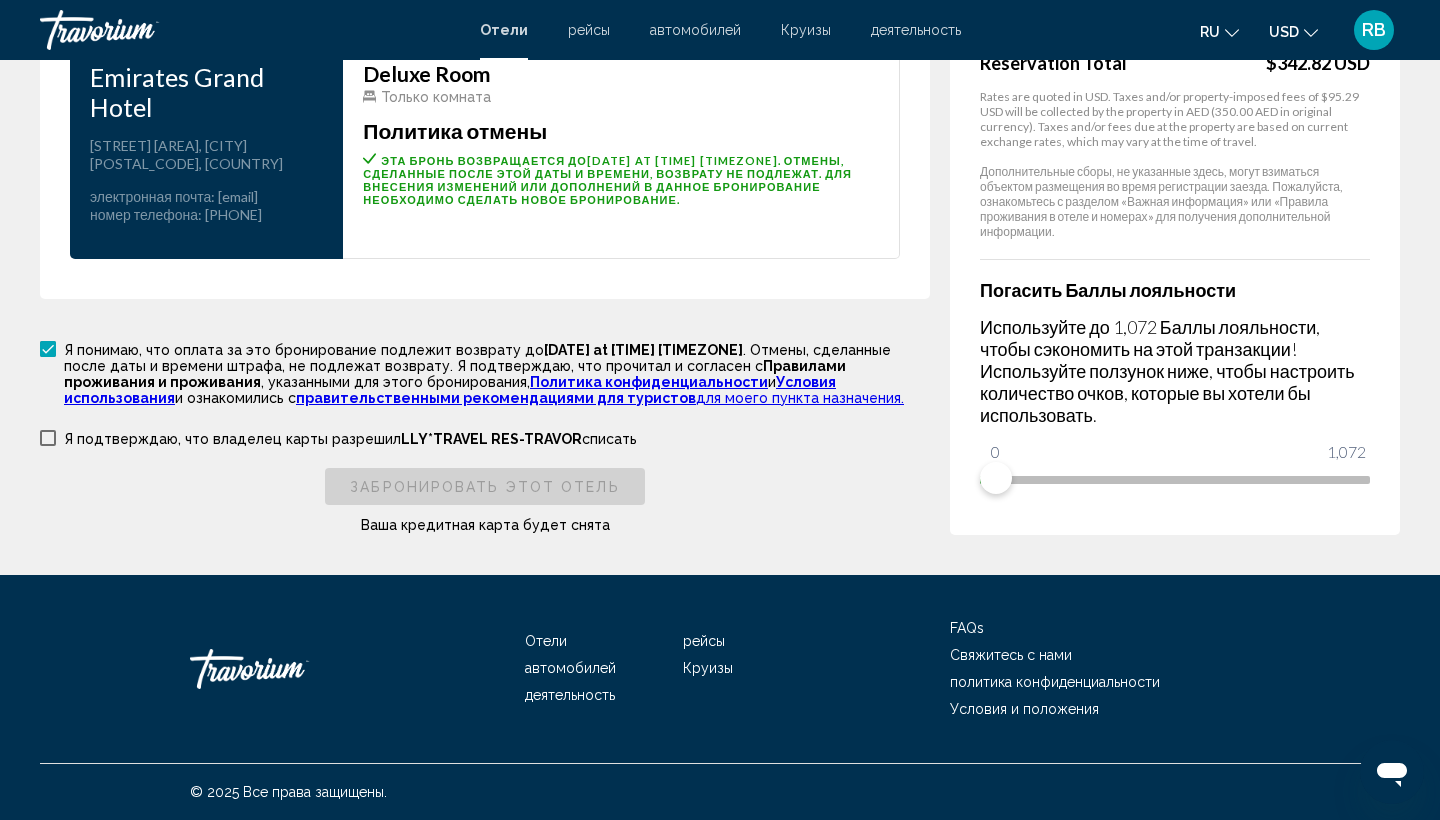 click on "Я подтверждаю, что владелец карты разрешил  LLY*TRAVEL RES-TRAVOR  списать" at bounding box center (485, 437) 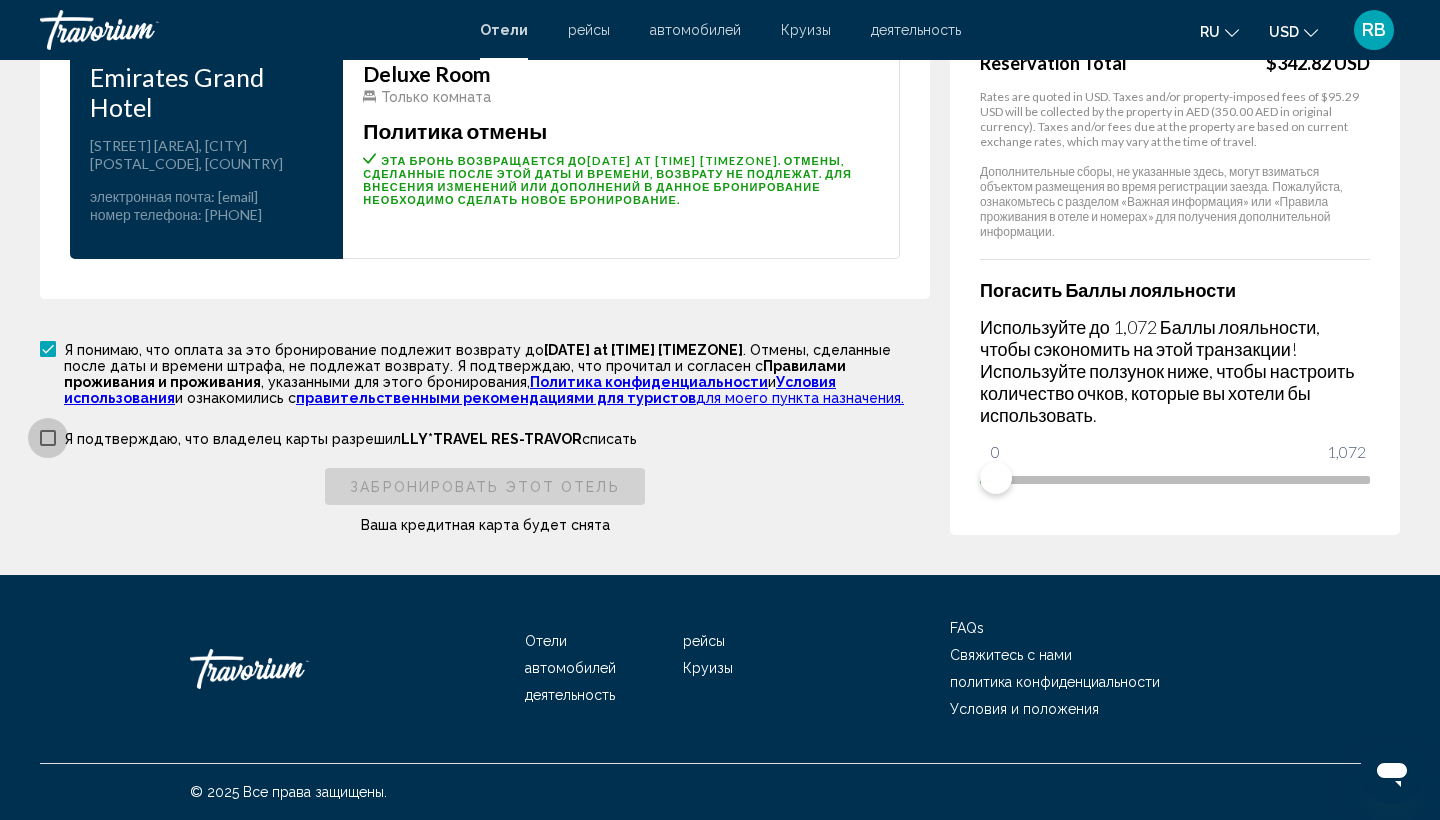 click on "Я подтверждаю, что владелец карты разрешил  LLY*TRAVEL RES-TRAVOR  списать" at bounding box center [338, 437] 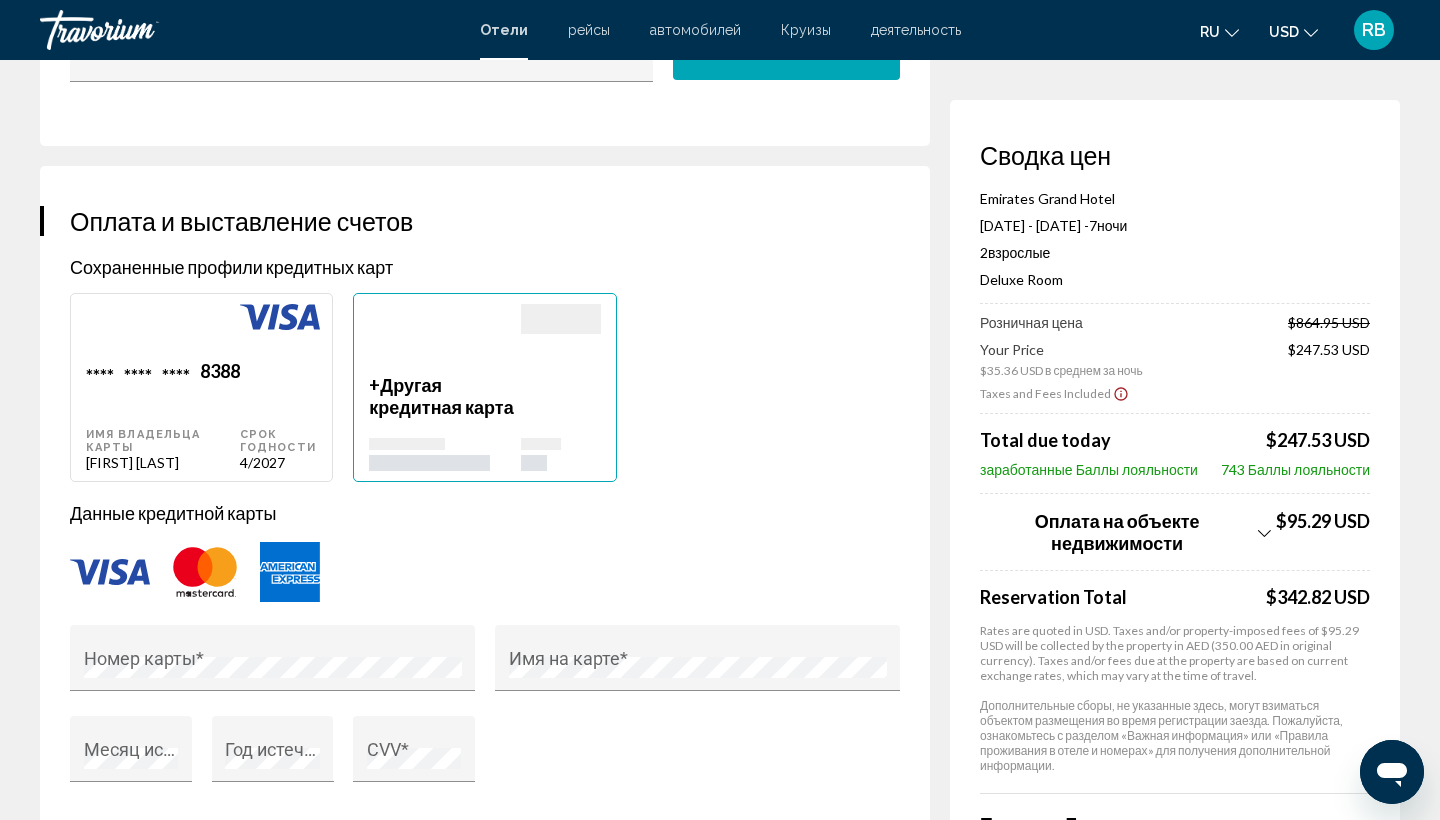 scroll, scrollTop: 1315, scrollLeft: 0, axis: vertical 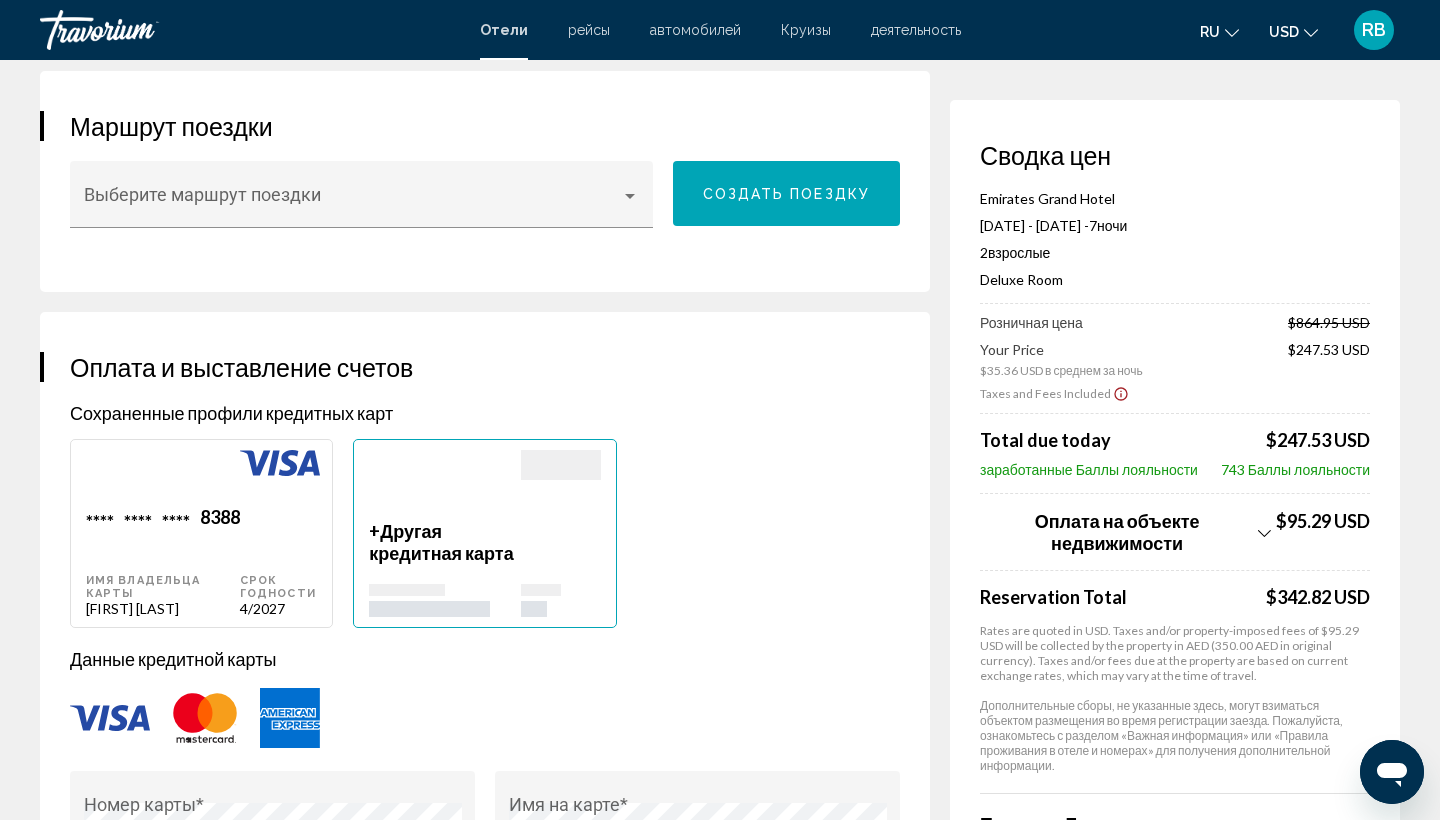 click on "Отели рейсы автомобилей Круизы деятельность Отели рейсы автомобилей Круизы деятельность ru
English Español Français Italiano Português русский USD
USD ($) MXN (Mex$) CAD (Can$) GBP (£) EUR (€) AUD (A$) NZD (NZ$) CNY (CN¥) RB Авторизоваться" at bounding box center (720, 30) 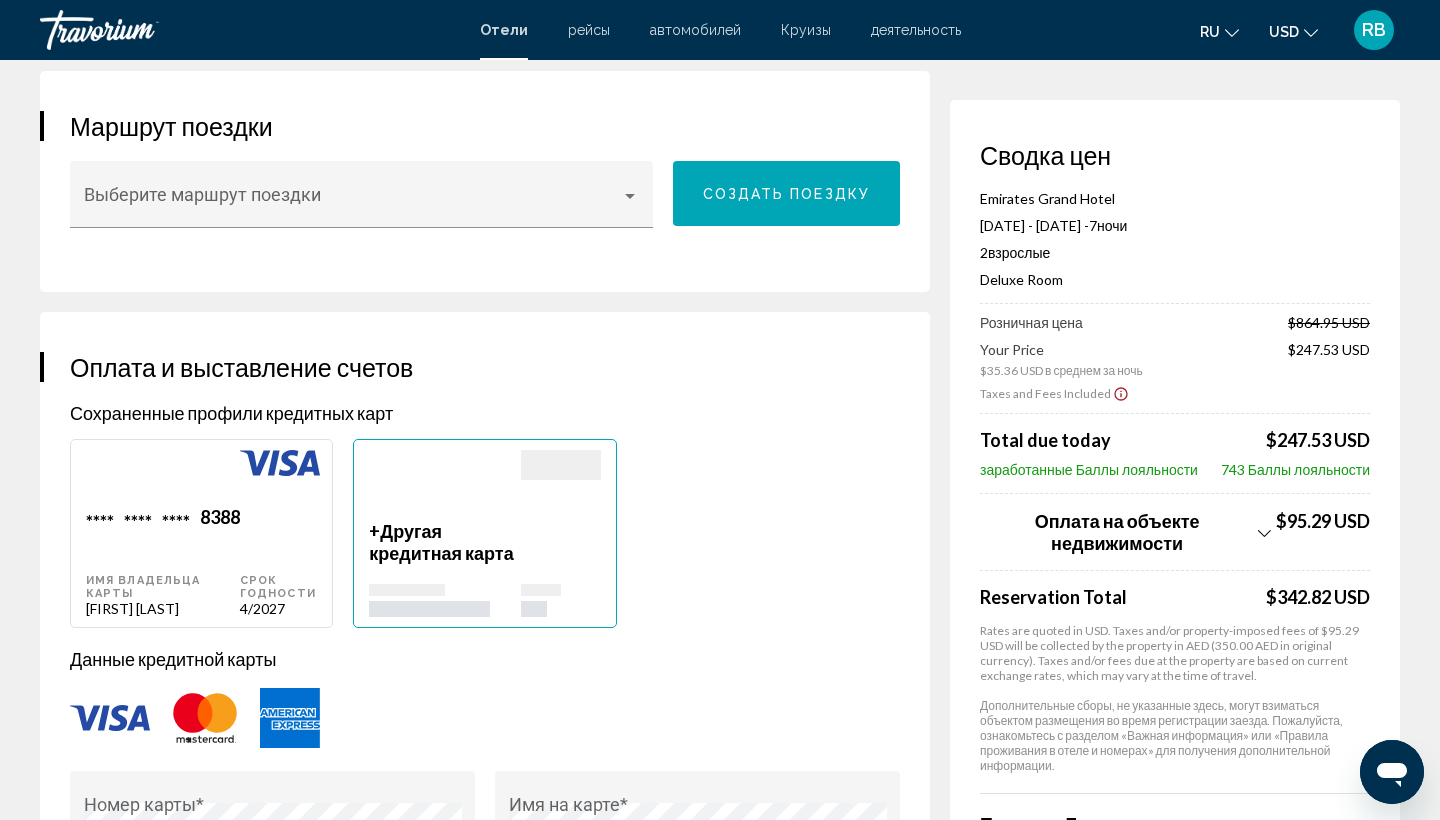 click on "автомобилей" at bounding box center (695, 30) 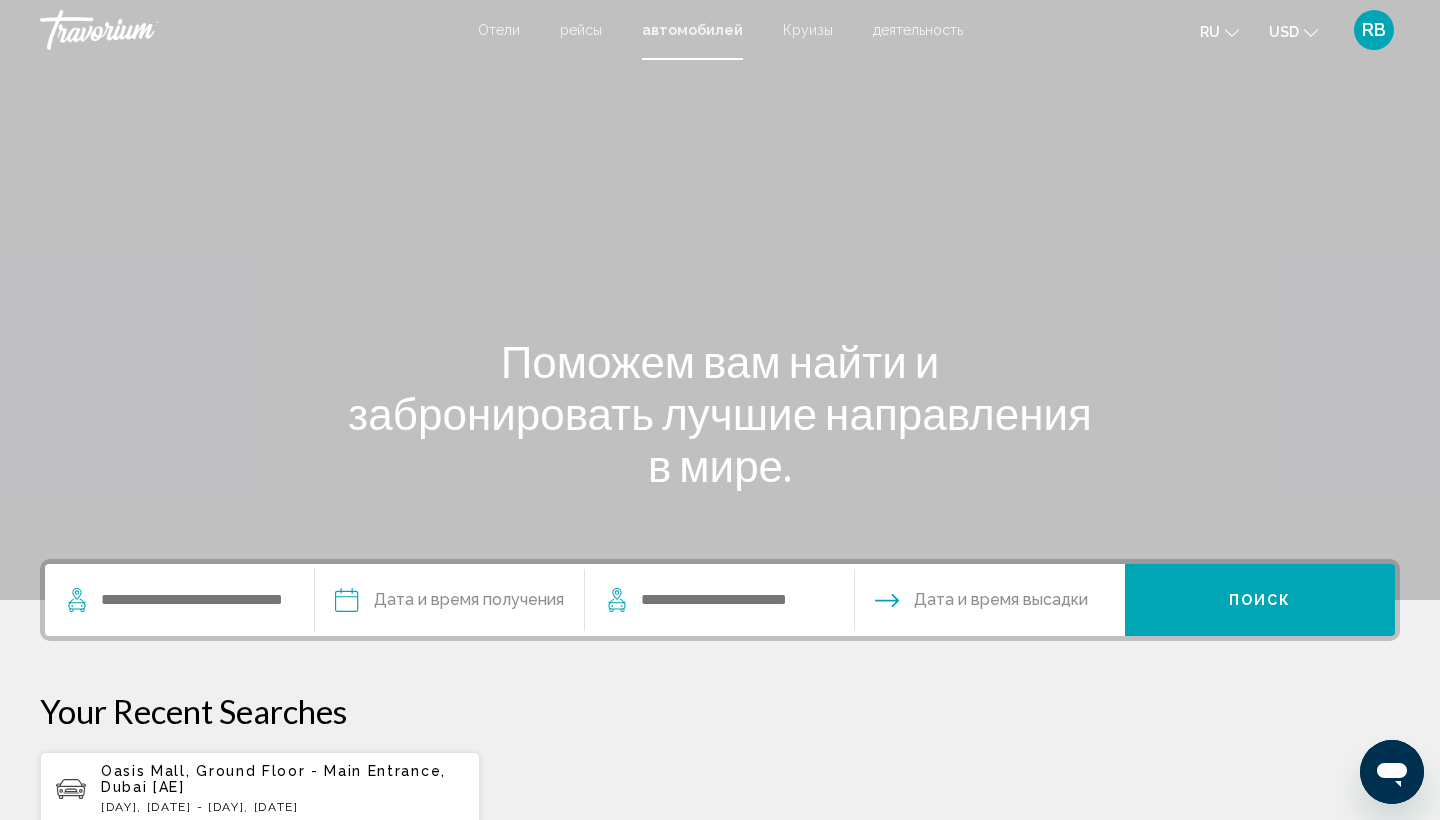 scroll, scrollTop: 0, scrollLeft: 0, axis: both 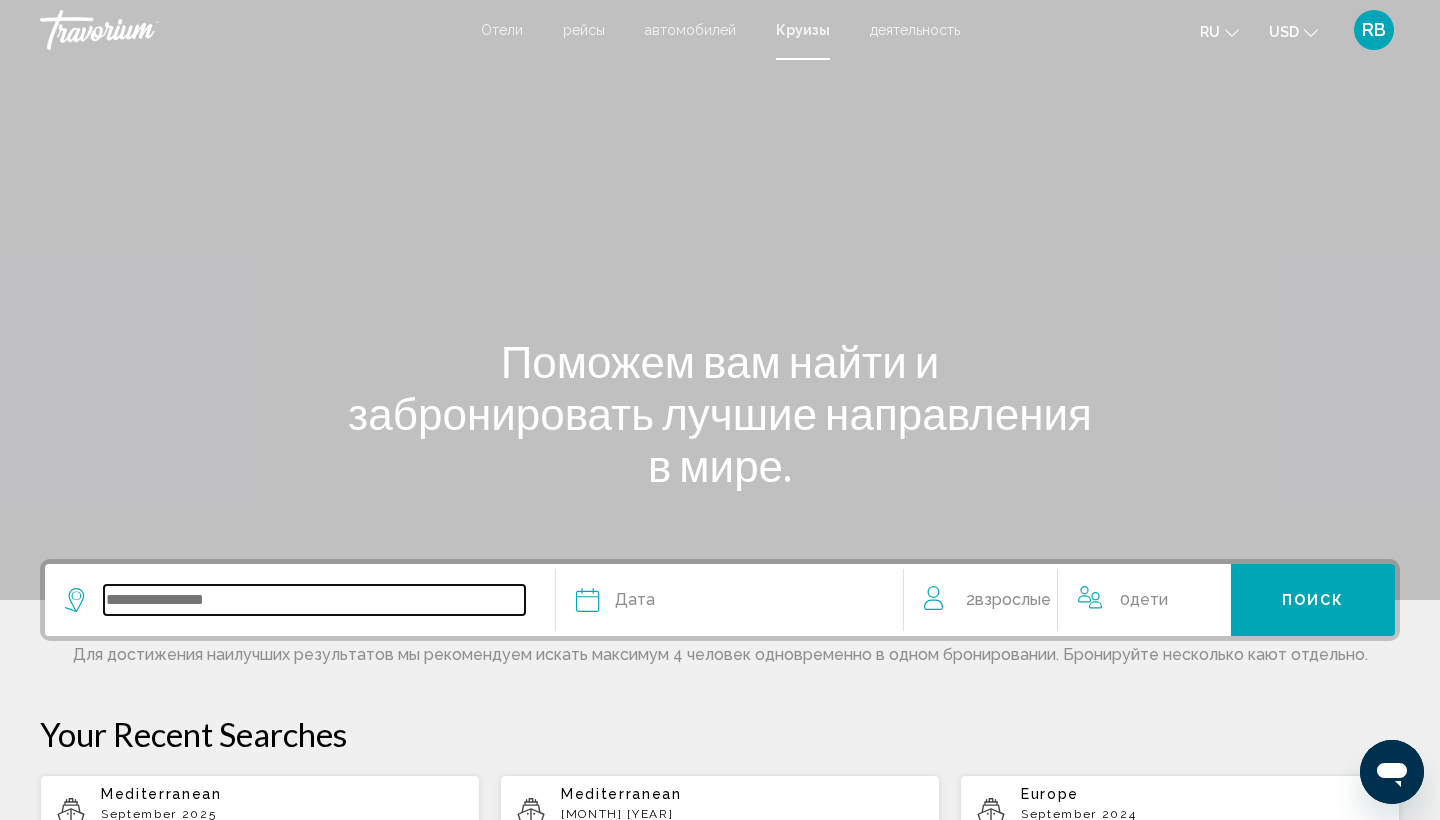 click at bounding box center [314, 600] 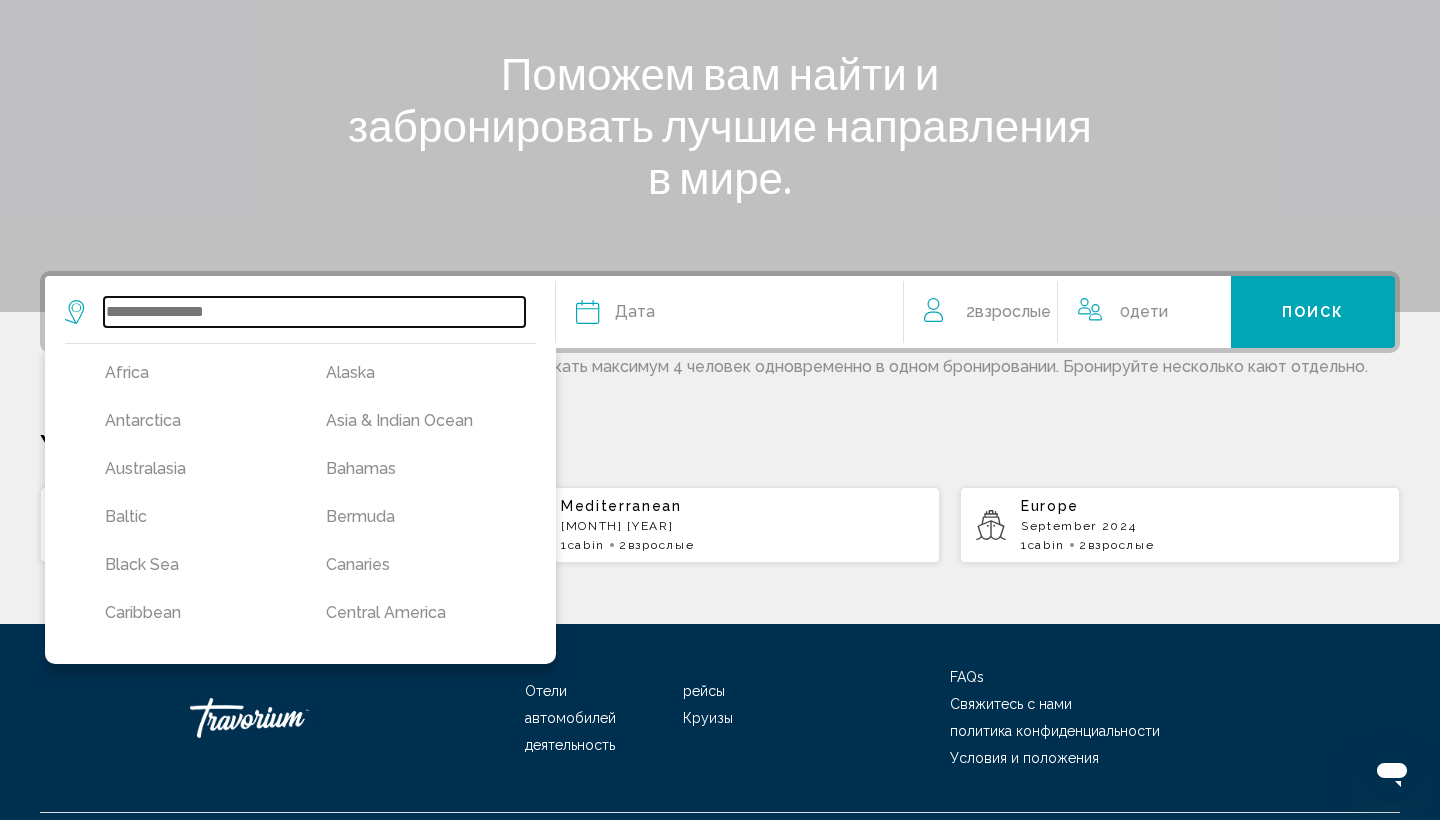 scroll, scrollTop: 340, scrollLeft: 0, axis: vertical 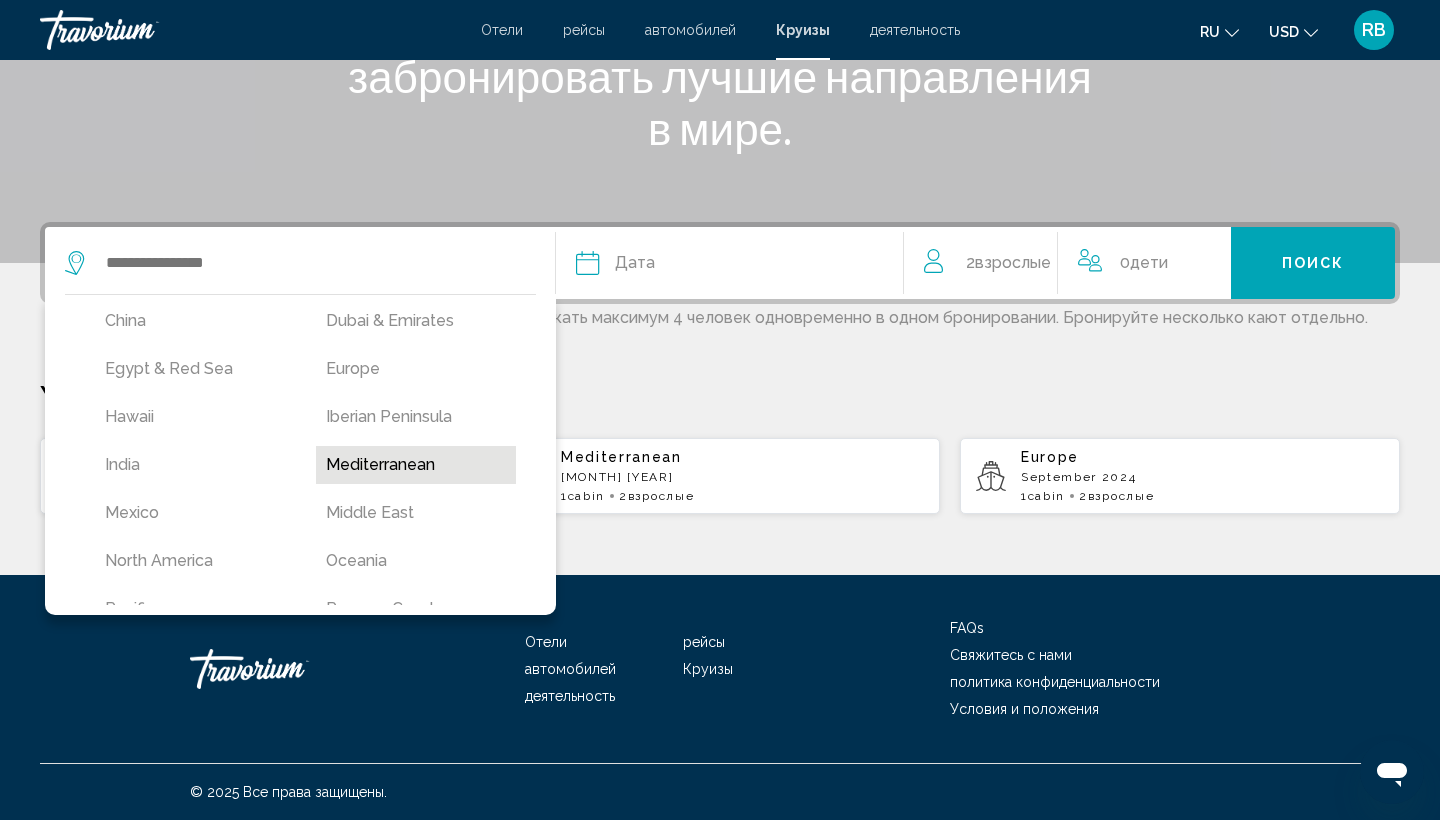 click on "Mediterranean" at bounding box center [416, 465] 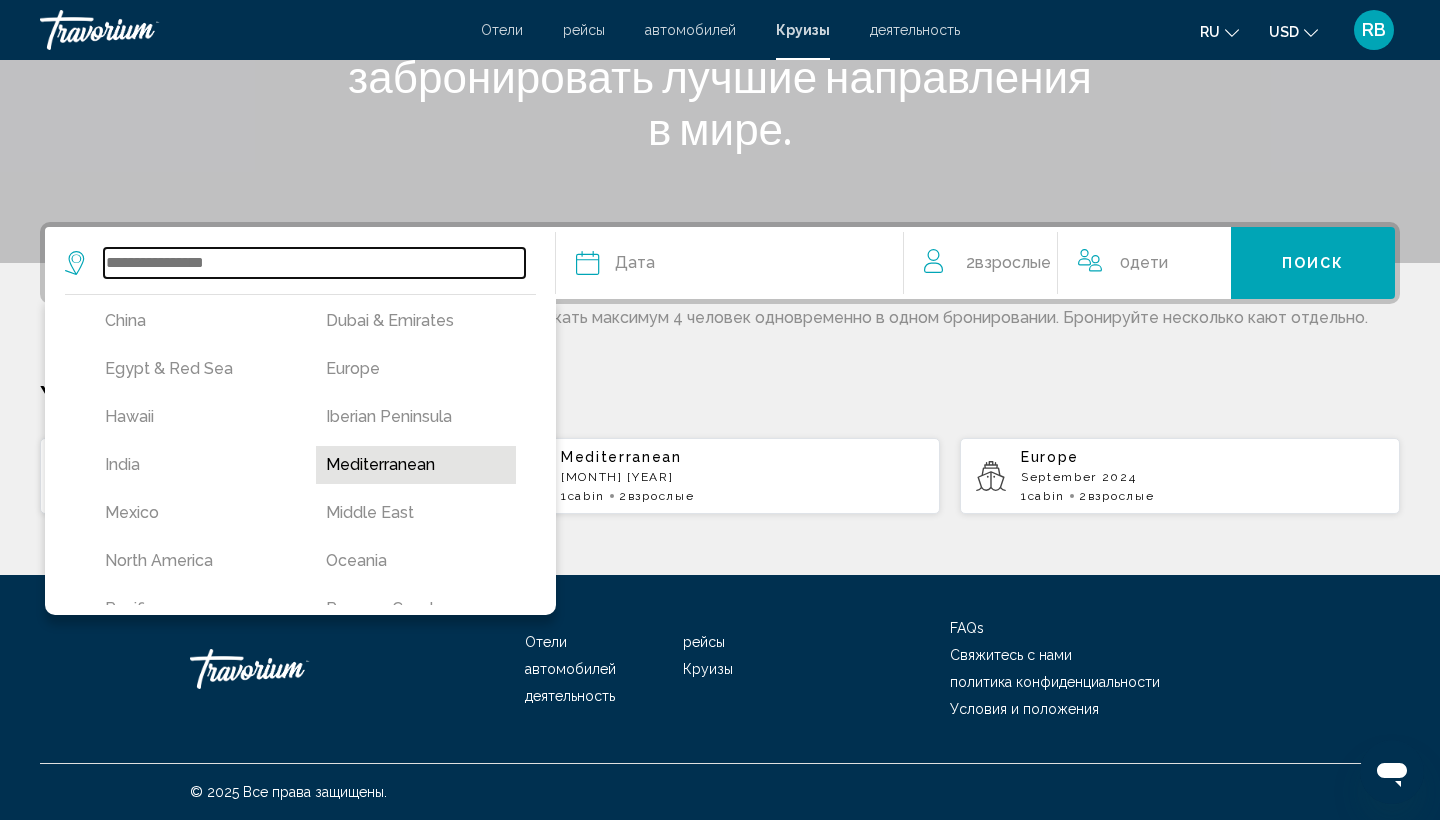 type on "**********" 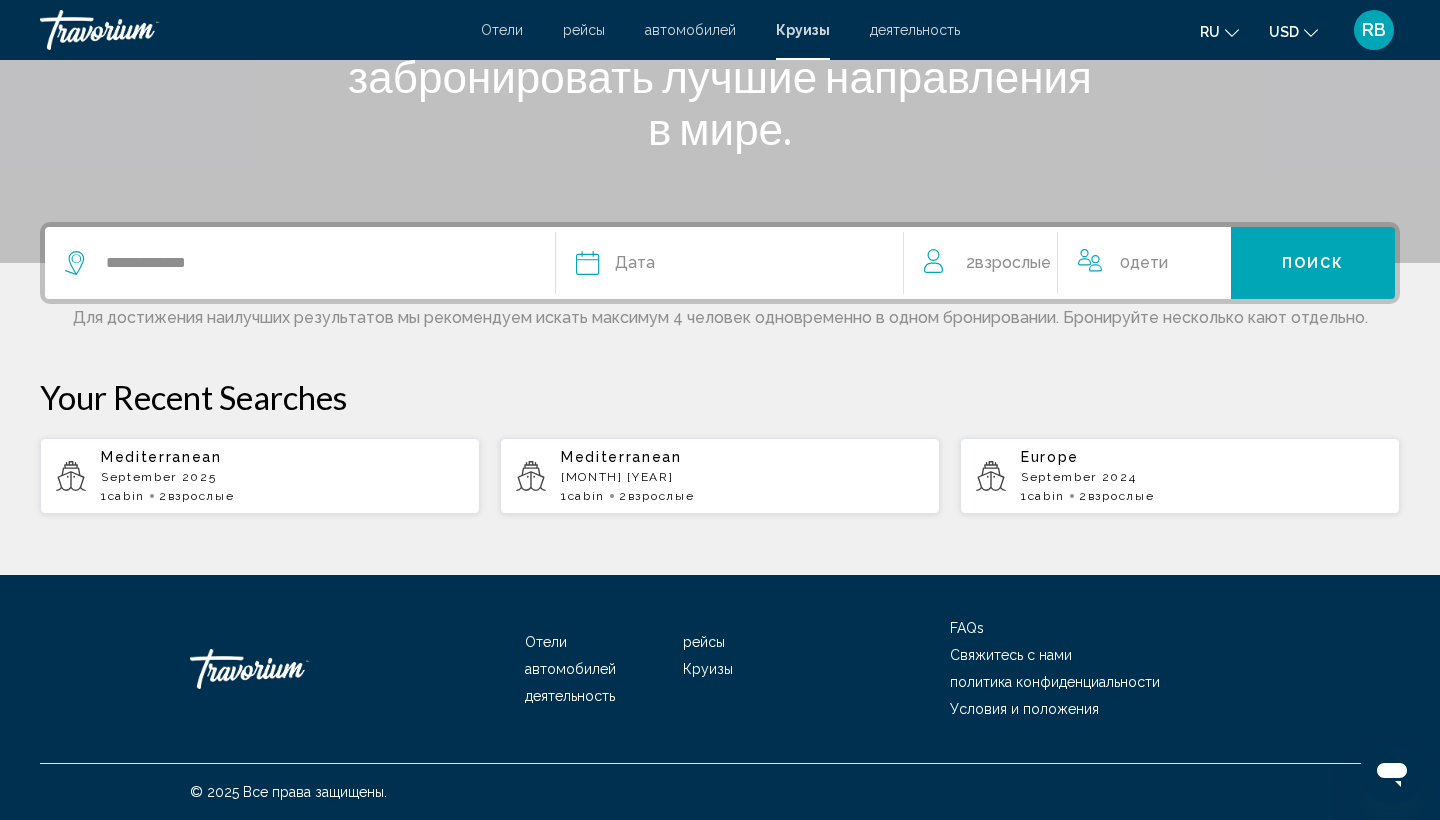 click on "Дата" 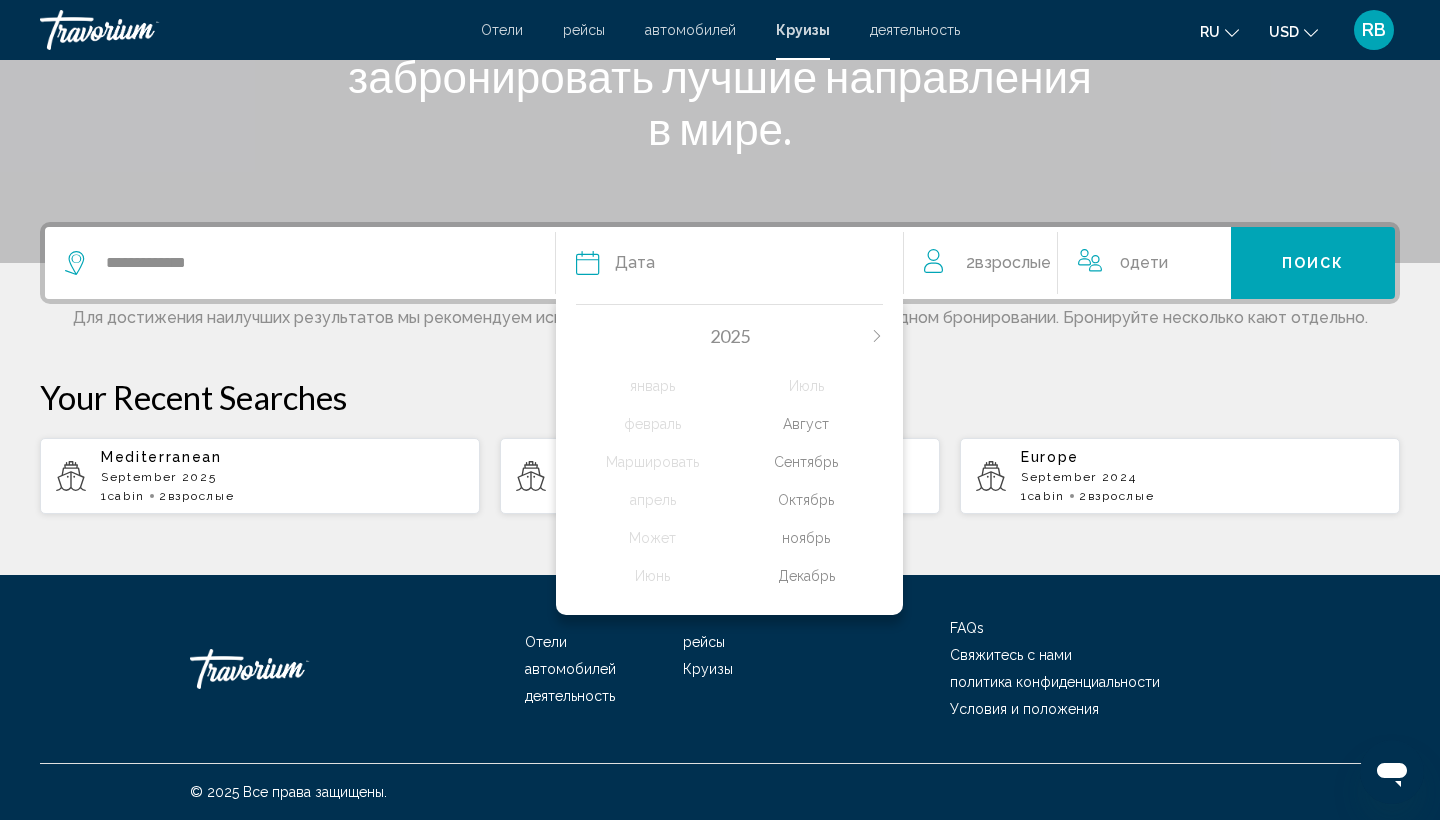 click on "Сентябрь" 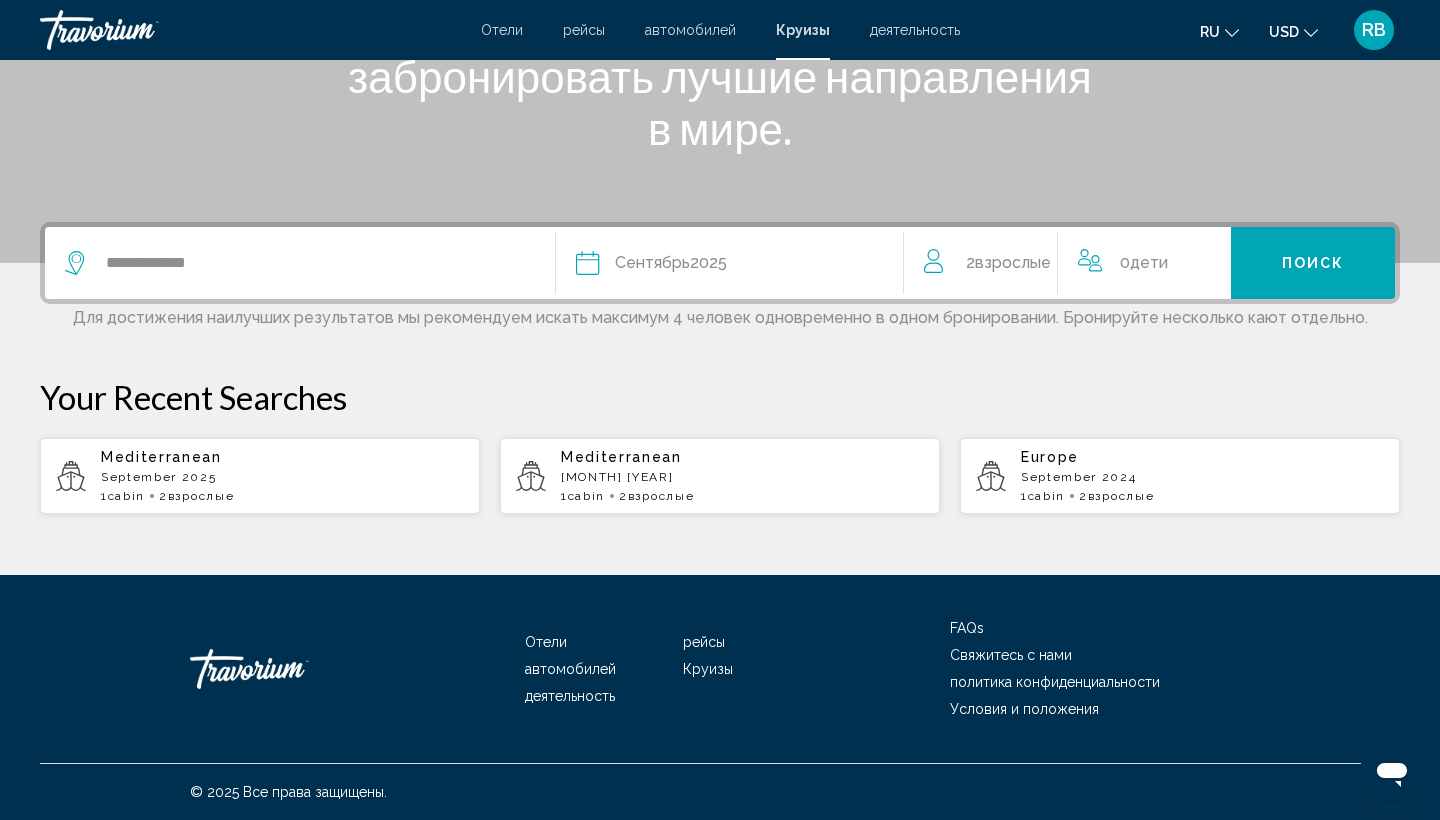 click on "Поиск" at bounding box center [1313, 264] 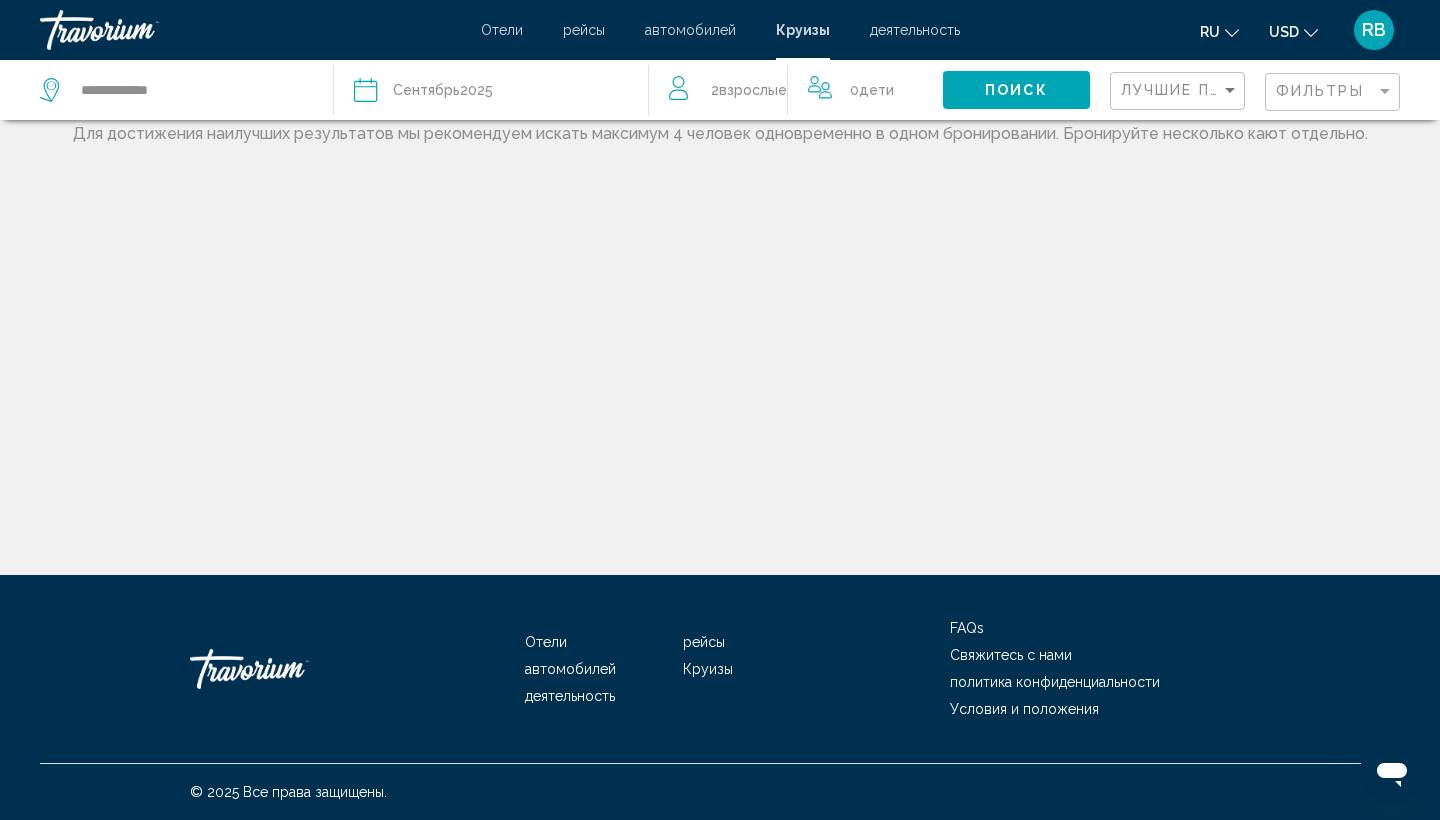 scroll, scrollTop: 0, scrollLeft: 0, axis: both 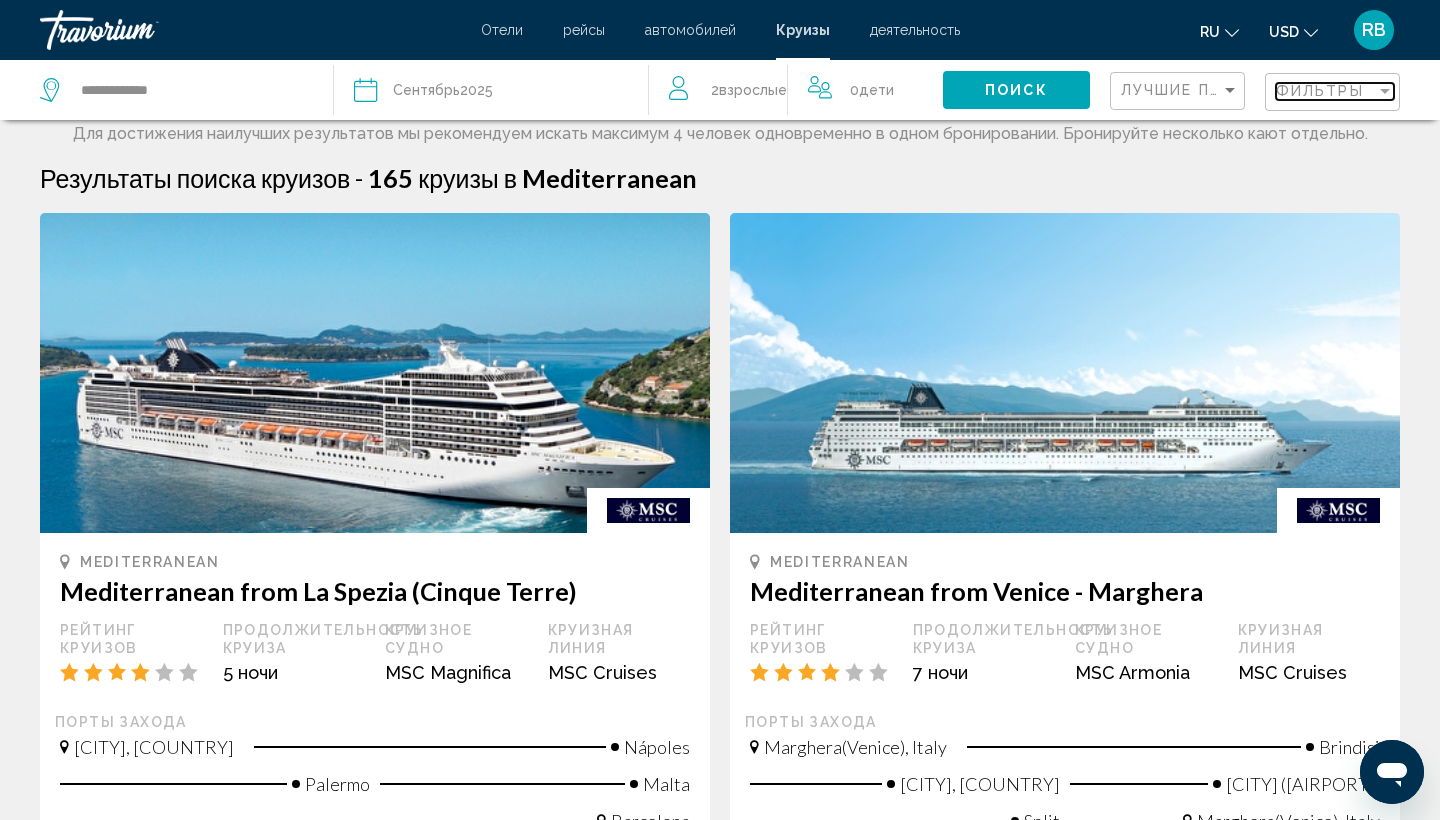 click on "Фильтры" at bounding box center [1320, 91] 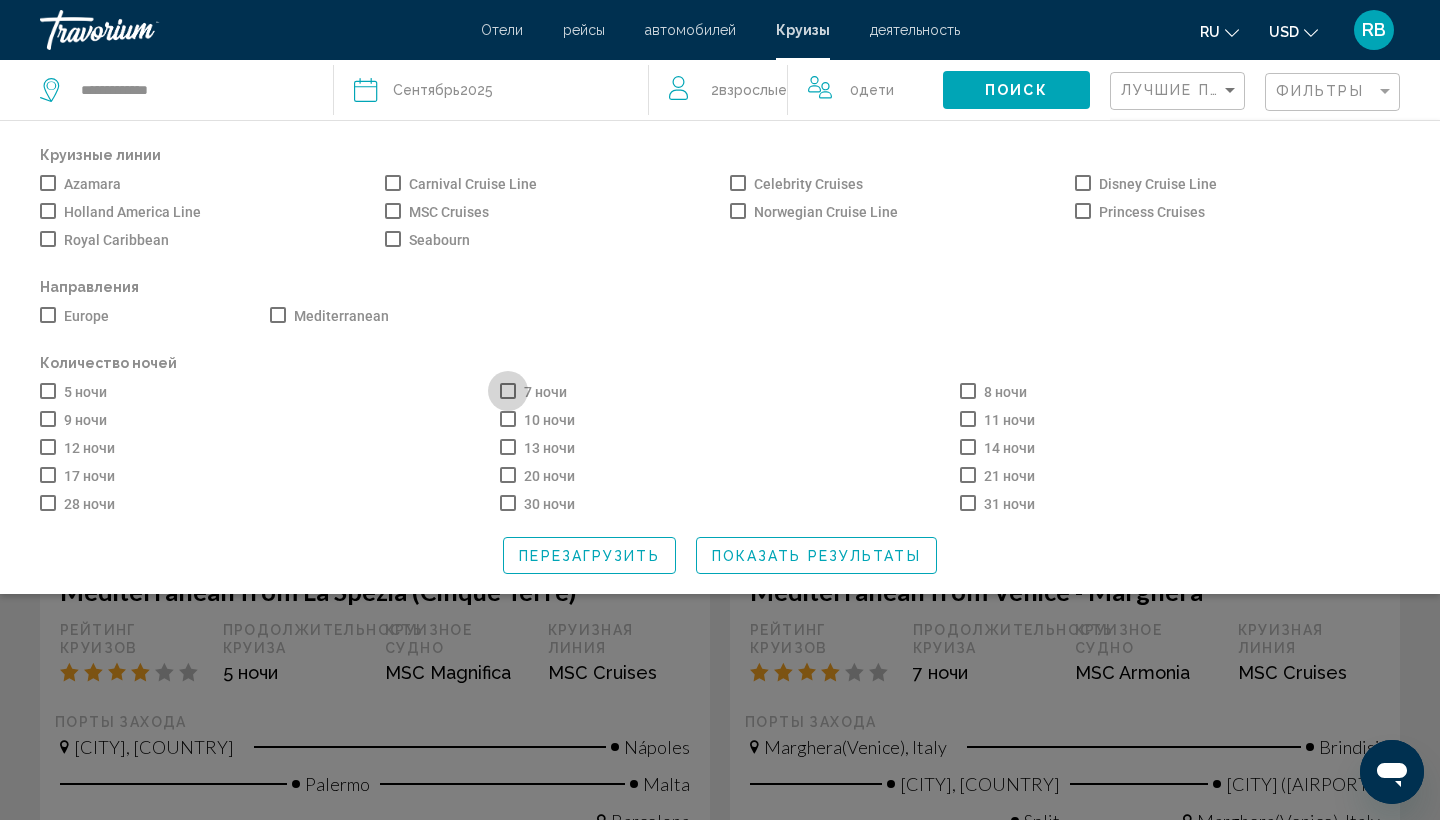 click at bounding box center [508, 391] 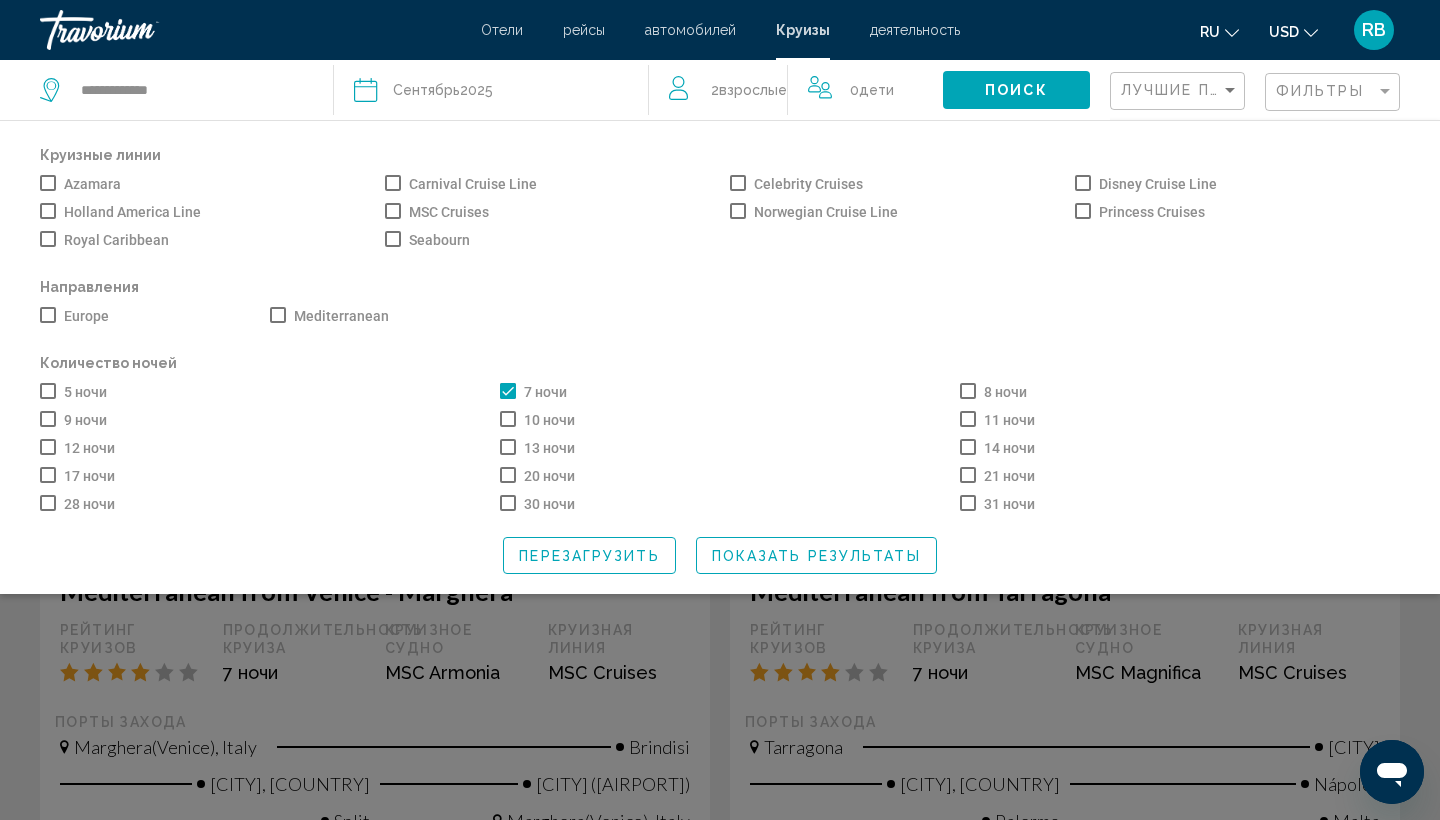 click on "Показать результаты" 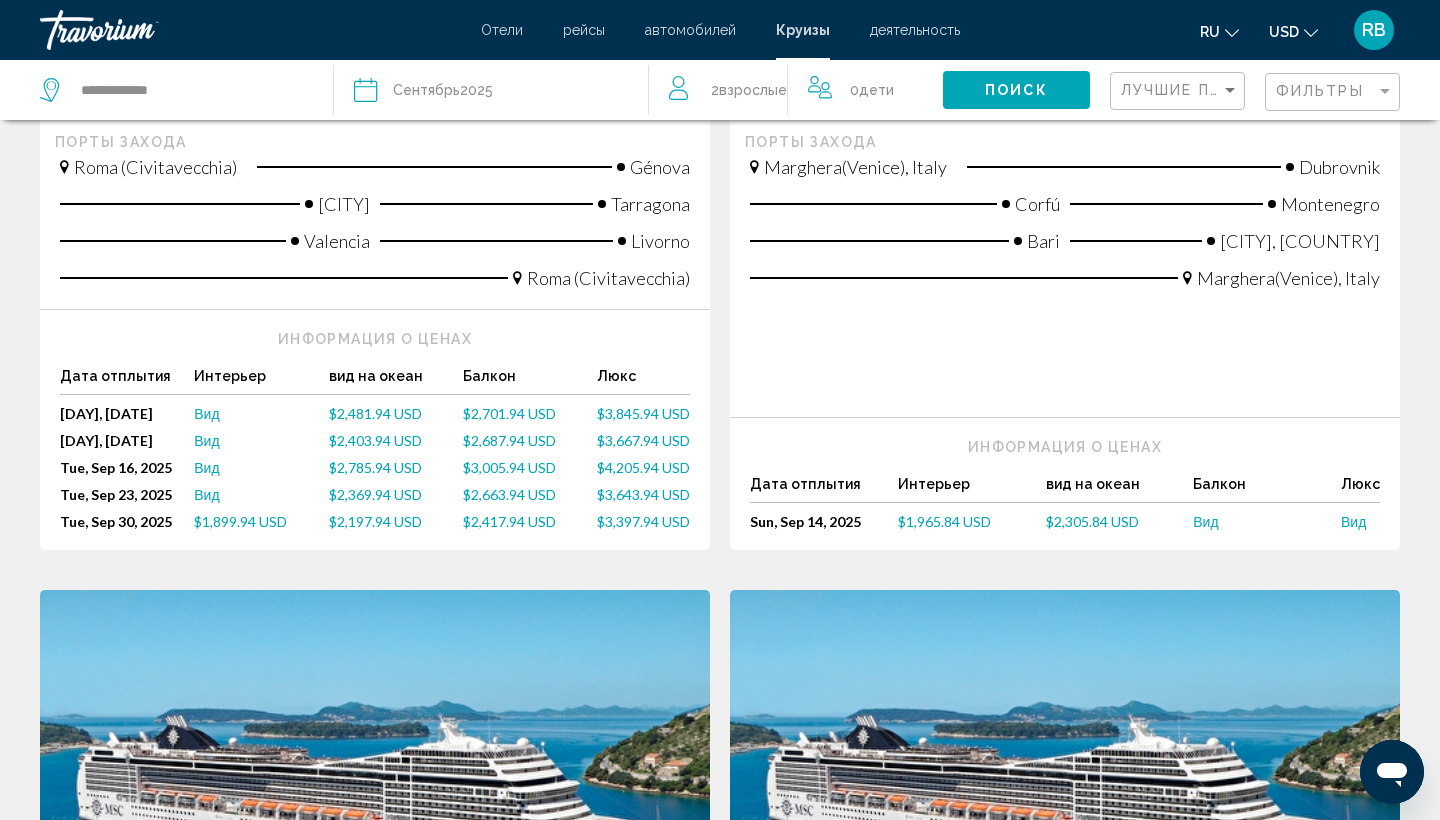 scroll, scrollTop: 1212, scrollLeft: 0, axis: vertical 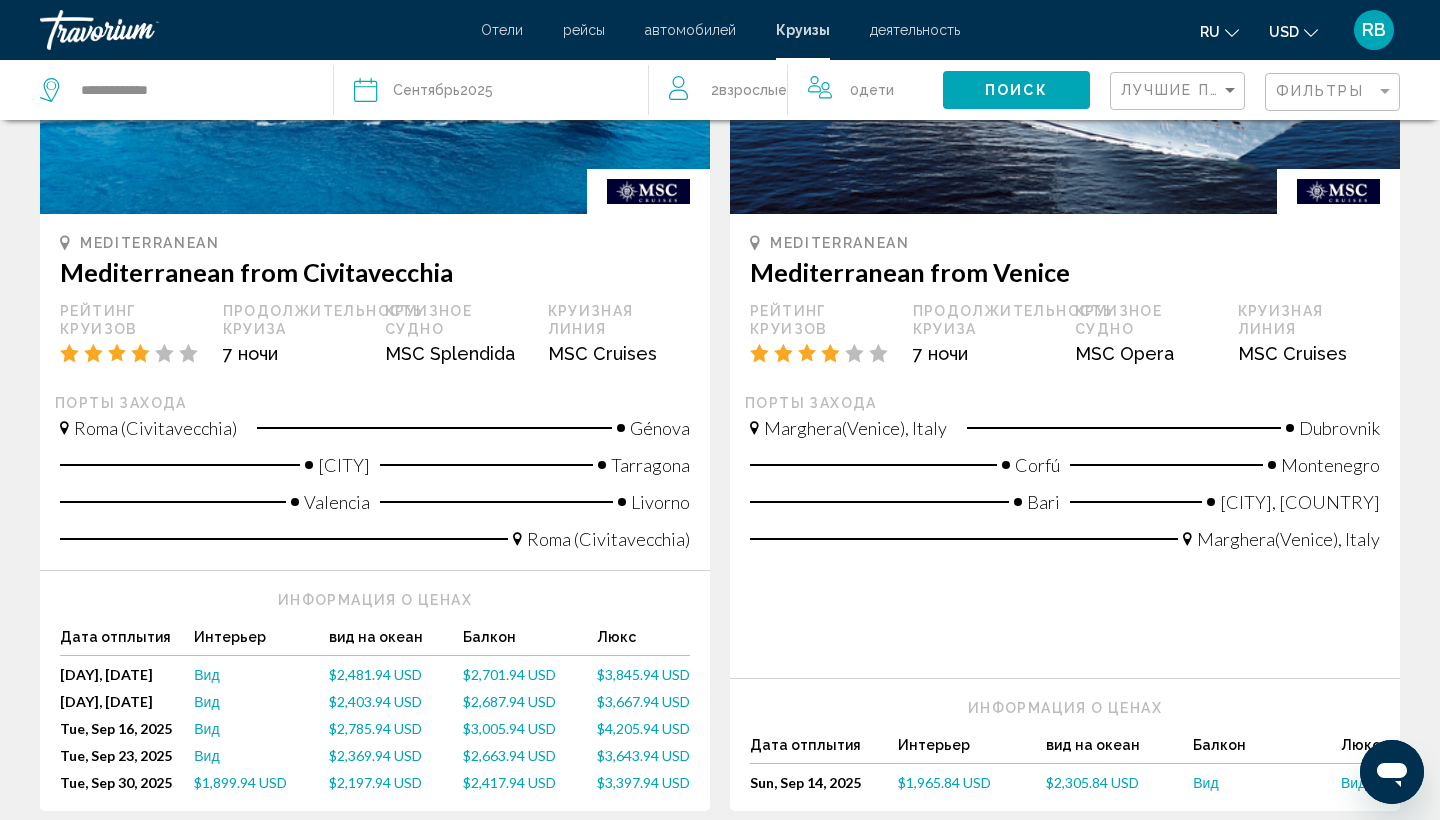 click on "деятельность" at bounding box center [915, 30] 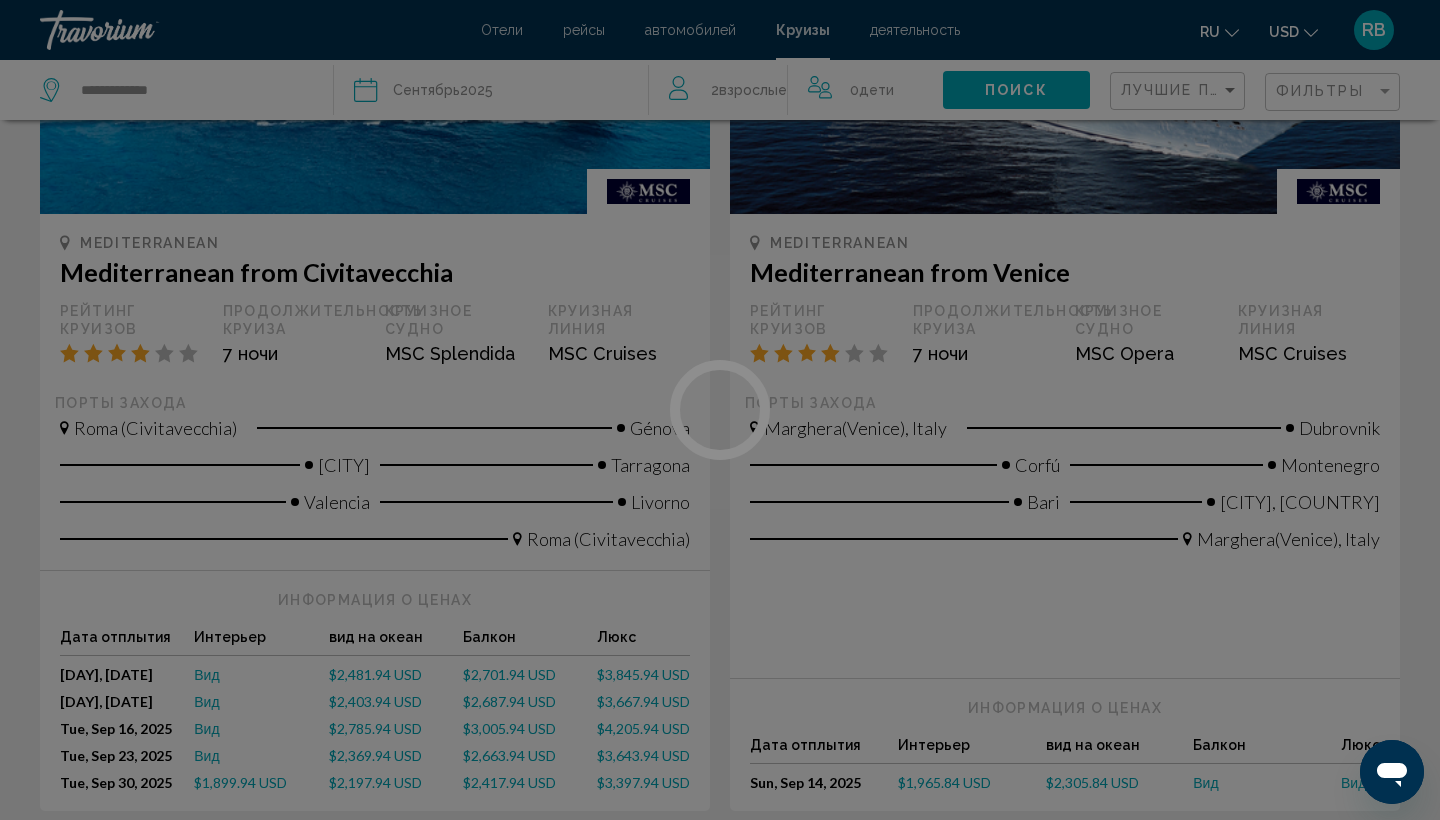 scroll, scrollTop: 0, scrollLeft: 0, axis: both 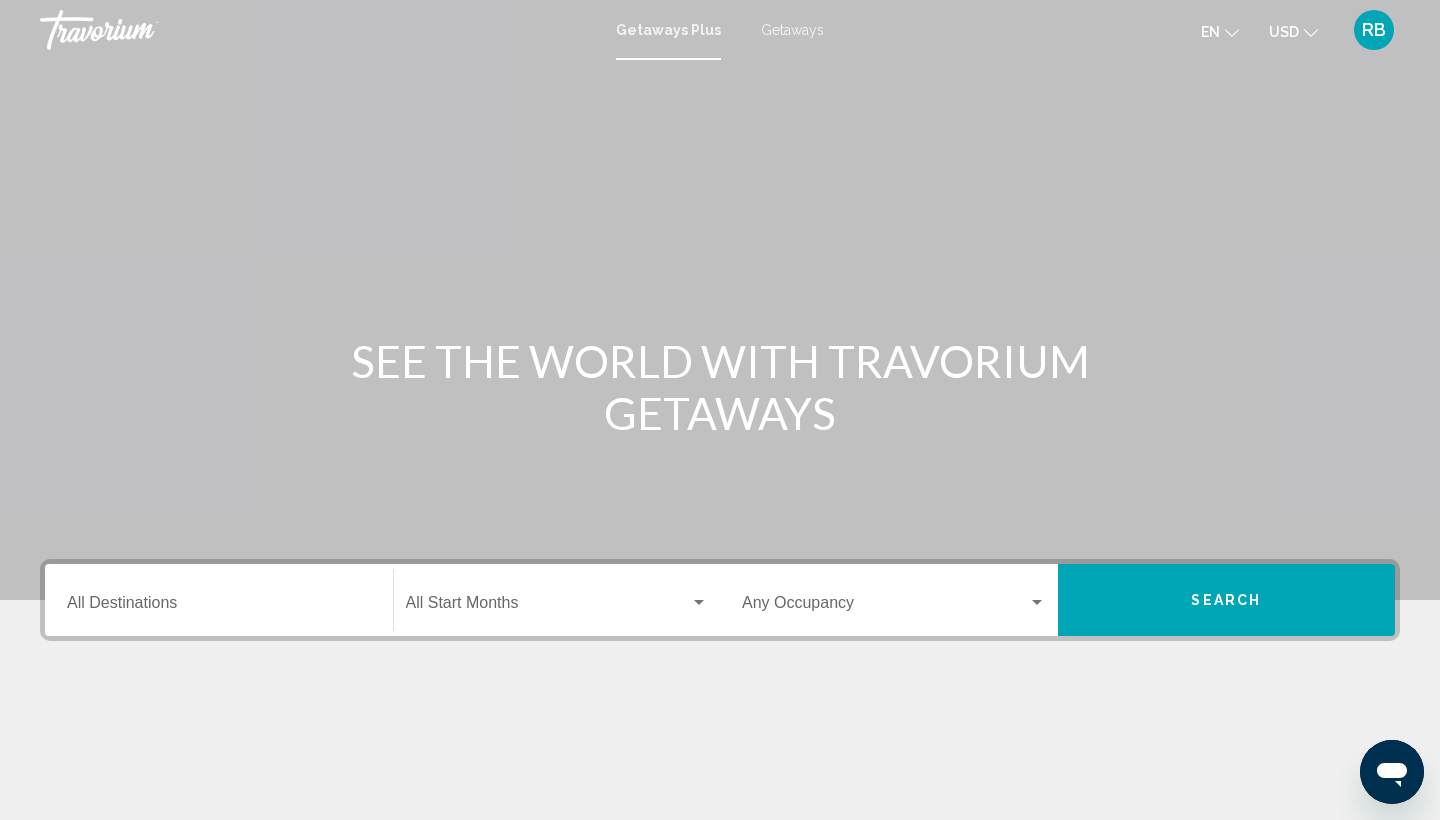 click on "Getaways" at bounding box center (792, 30) 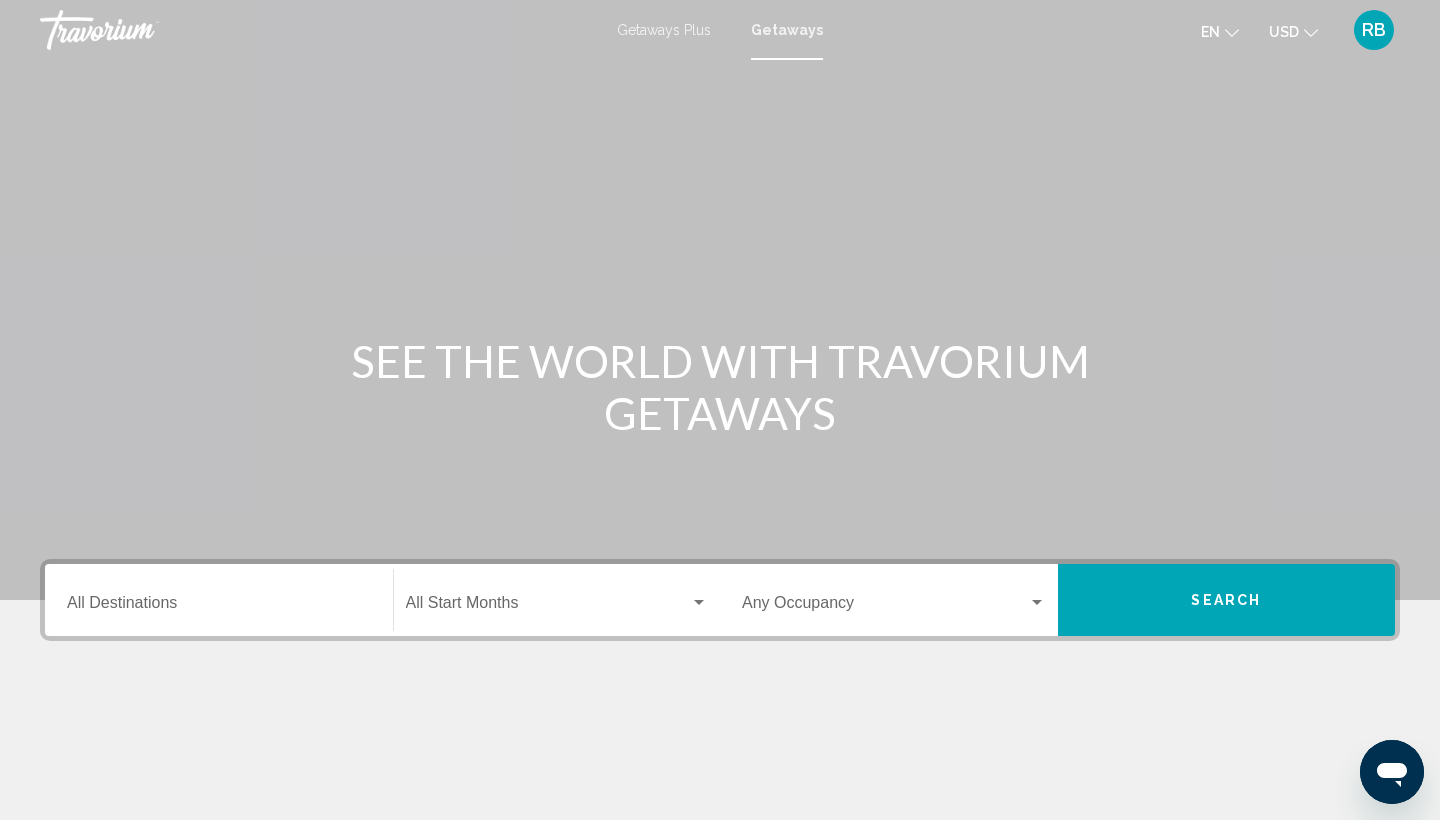 click on "Destination All Destinations" at bounding box center [219, 607] 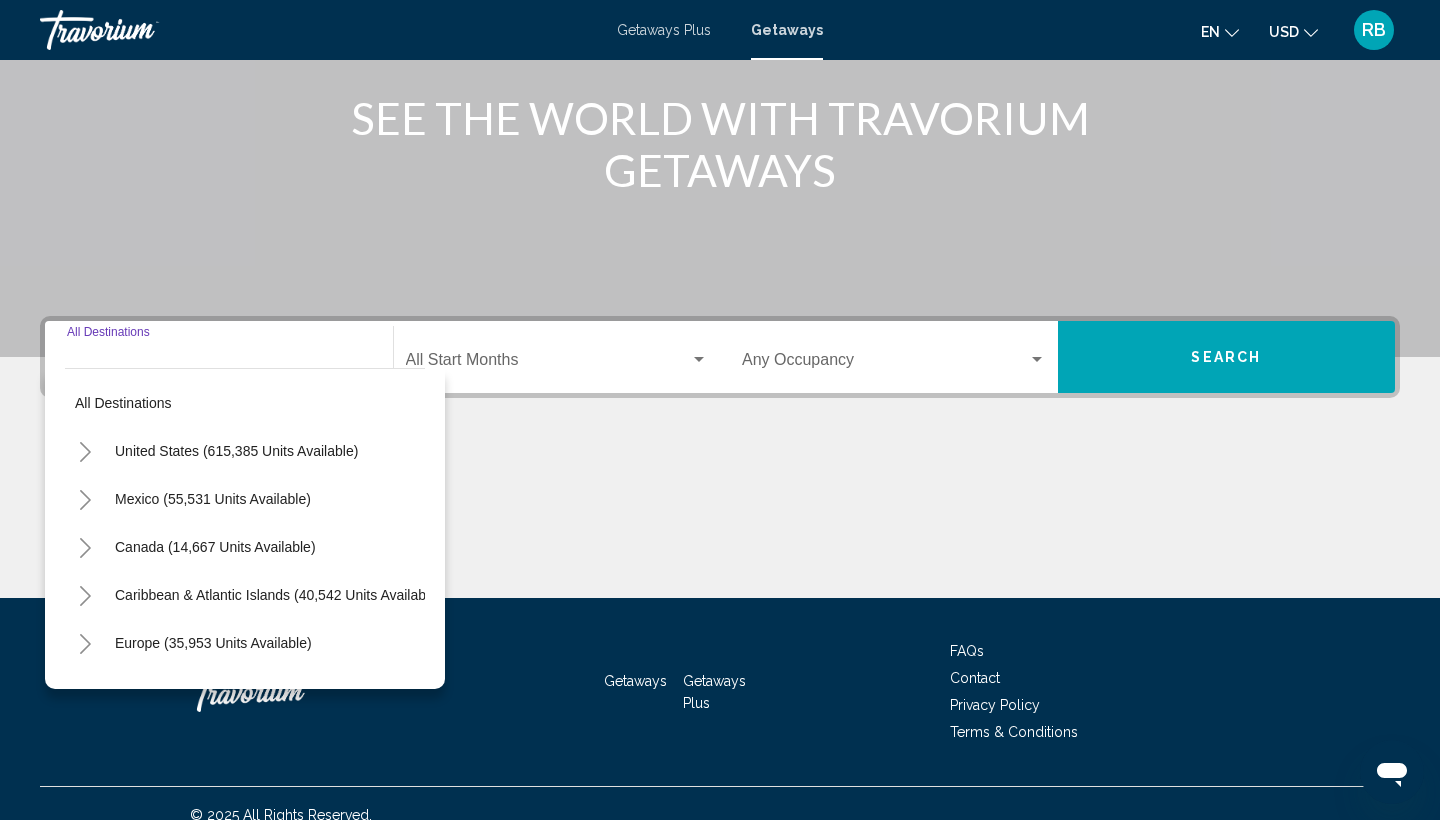 scroll, scrollTop: 266, scrollLeft: 0, axis: vertical 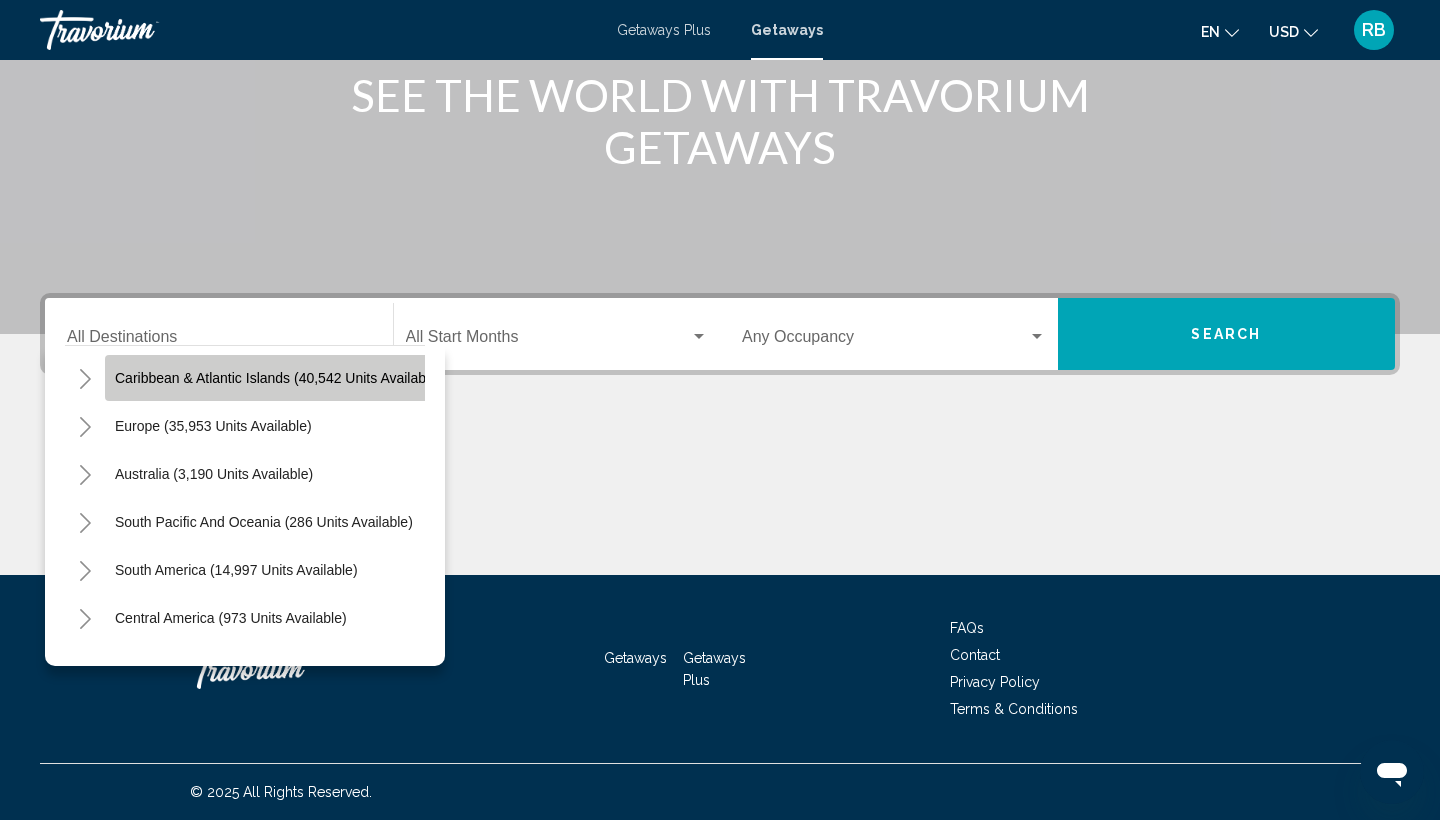 click on "Caribbean & Atlantic Islands (40,542 units available)" at bounding box center (213, 426) 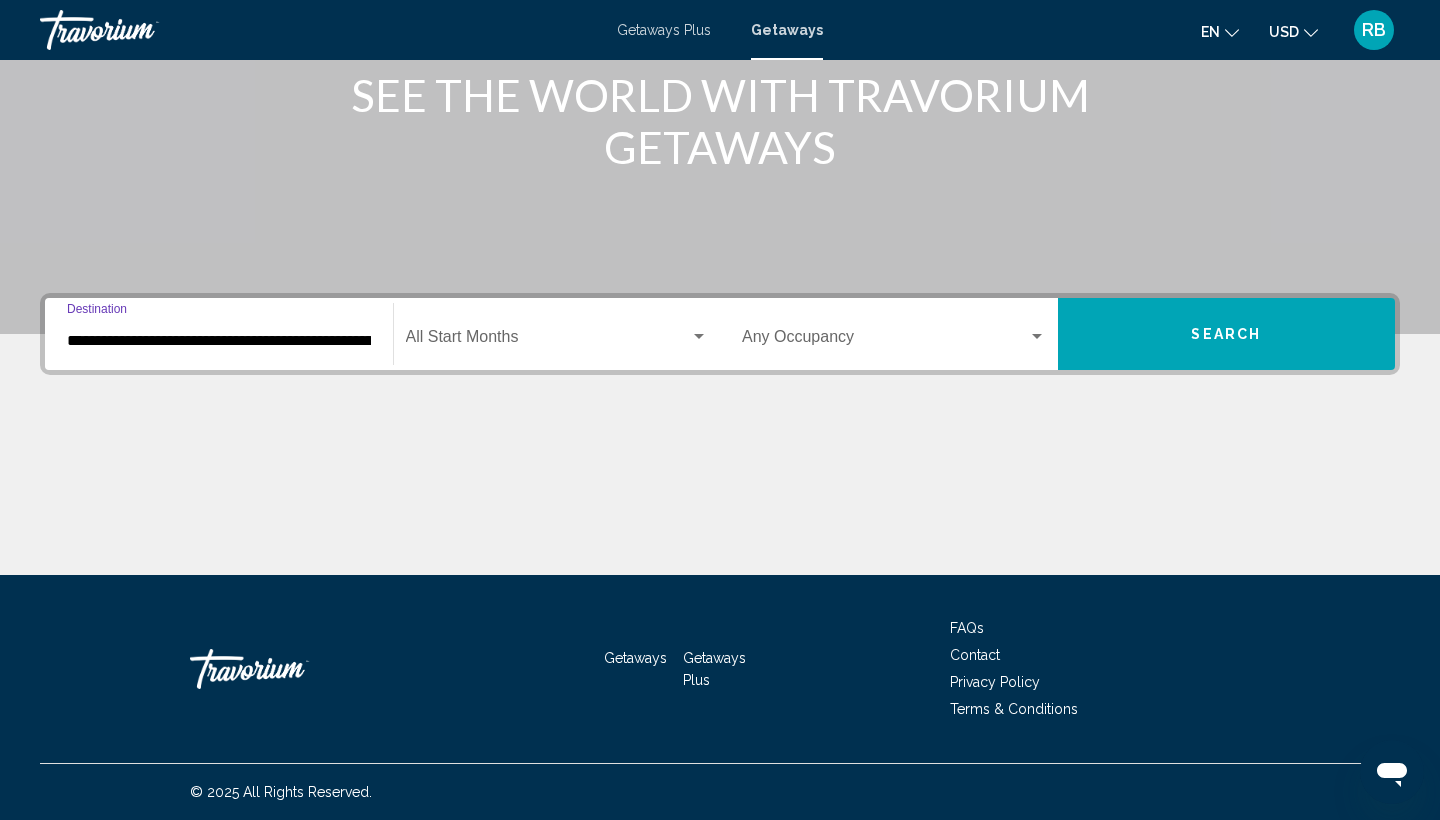 click on "Start Month All Start Months" 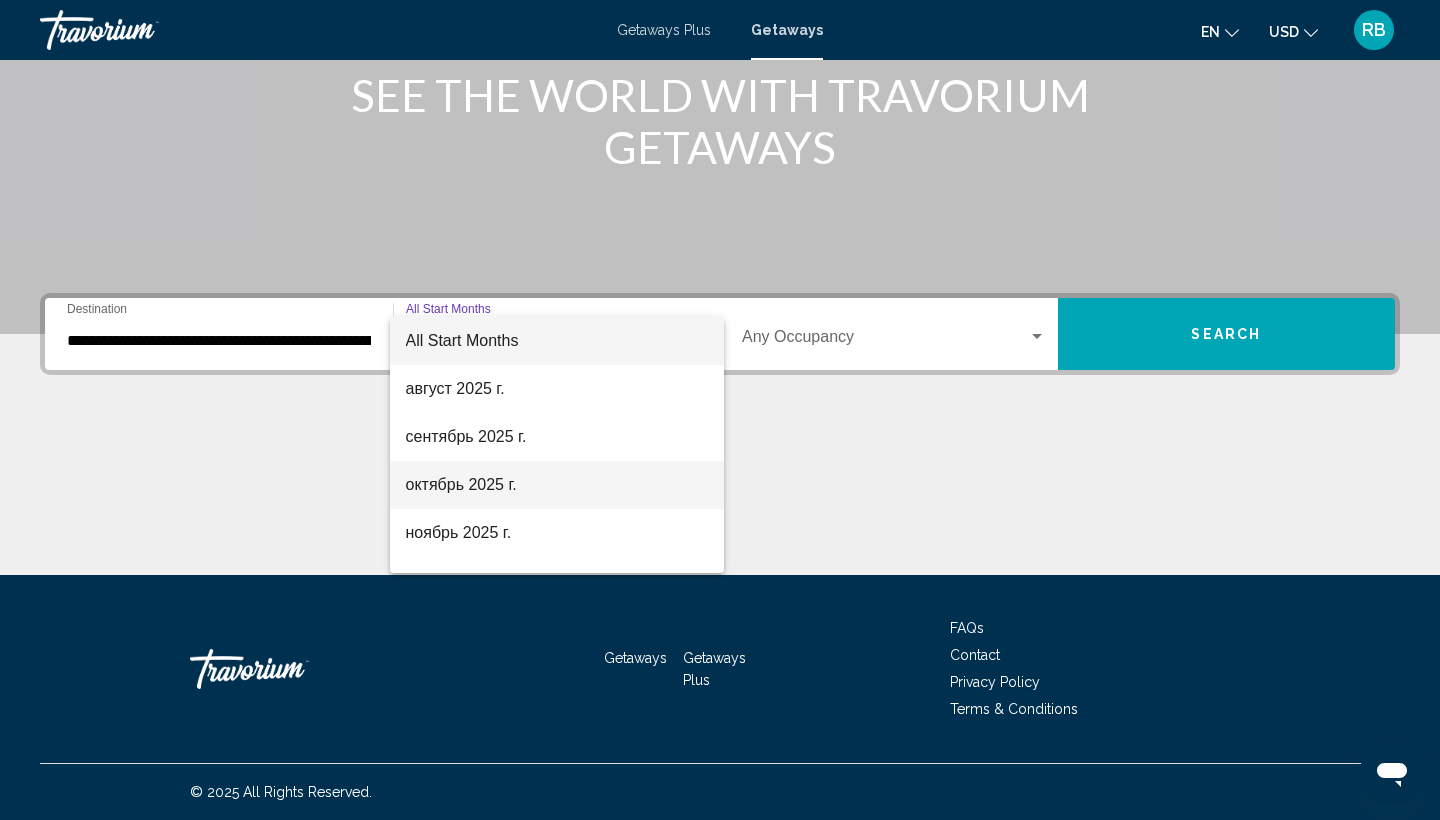 click on "октябрь 2025 г." at bounding box center (557, 485) 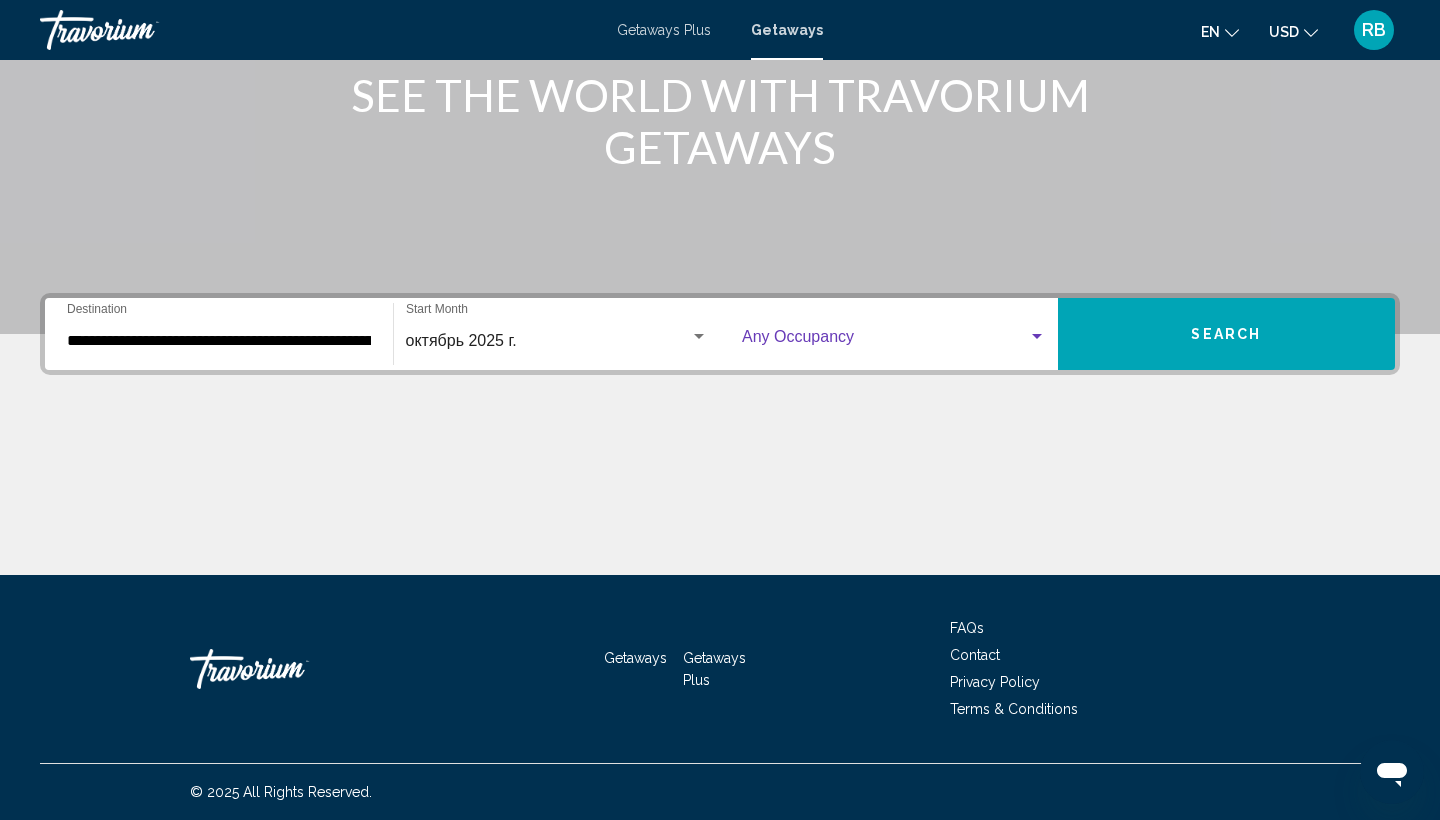 click at bounding box center (885, 341) 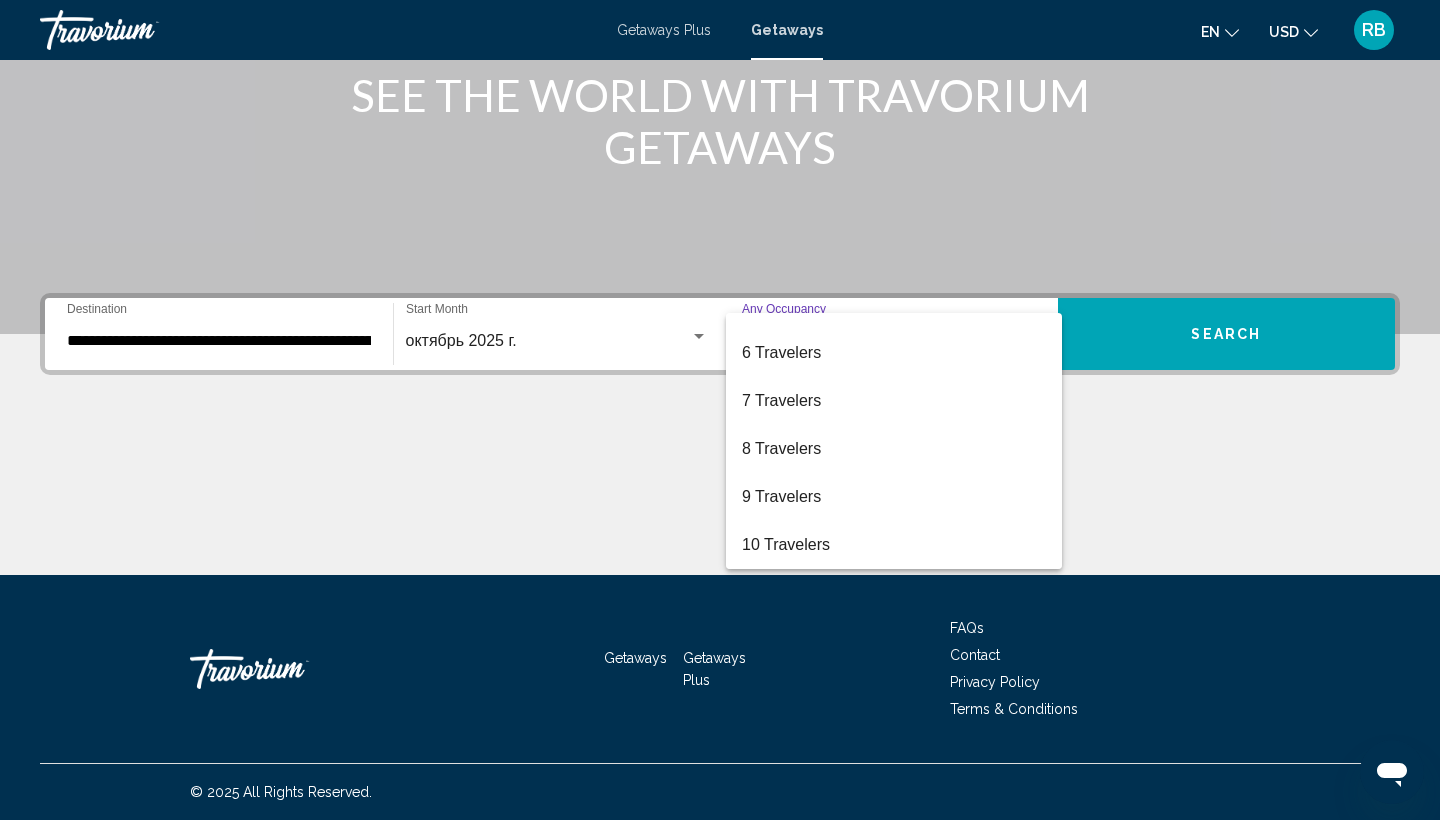scroll, scrollTop: 224, scrollLeft: 0, axis: vertical 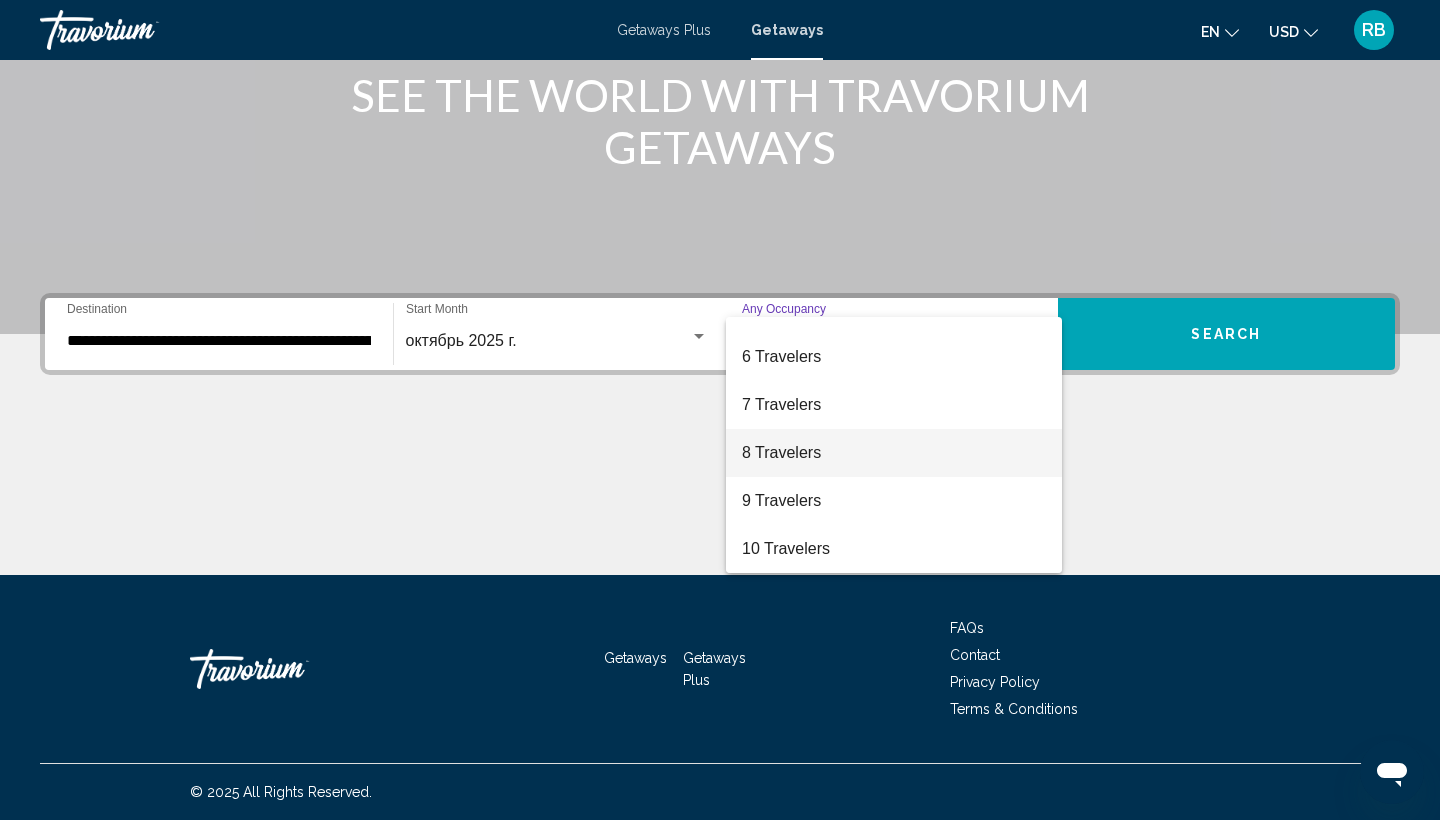 click on "8 Travelers" at bounding box center [894, 453] 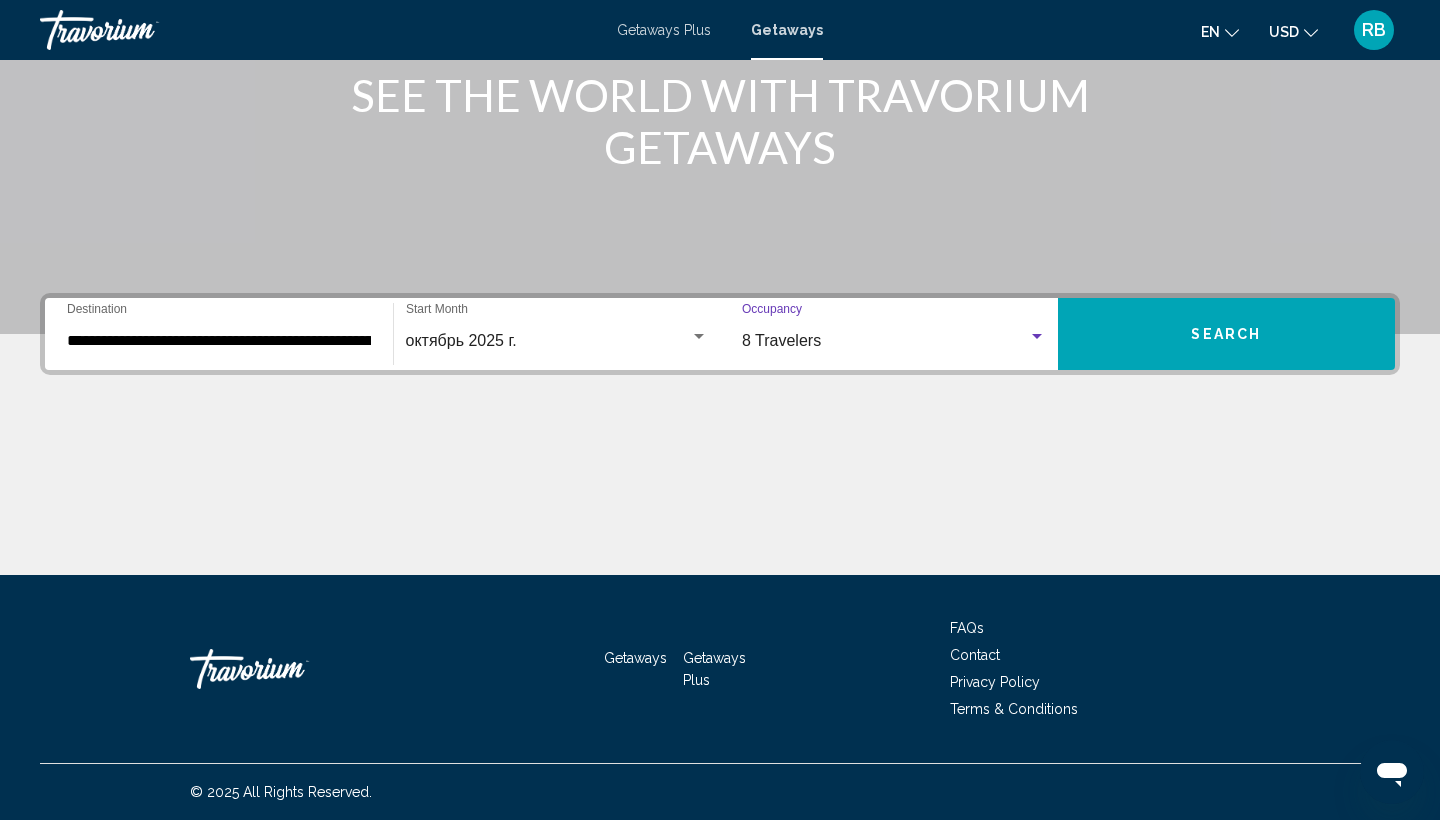 click on "Search" at bounding box center (1227, 334) 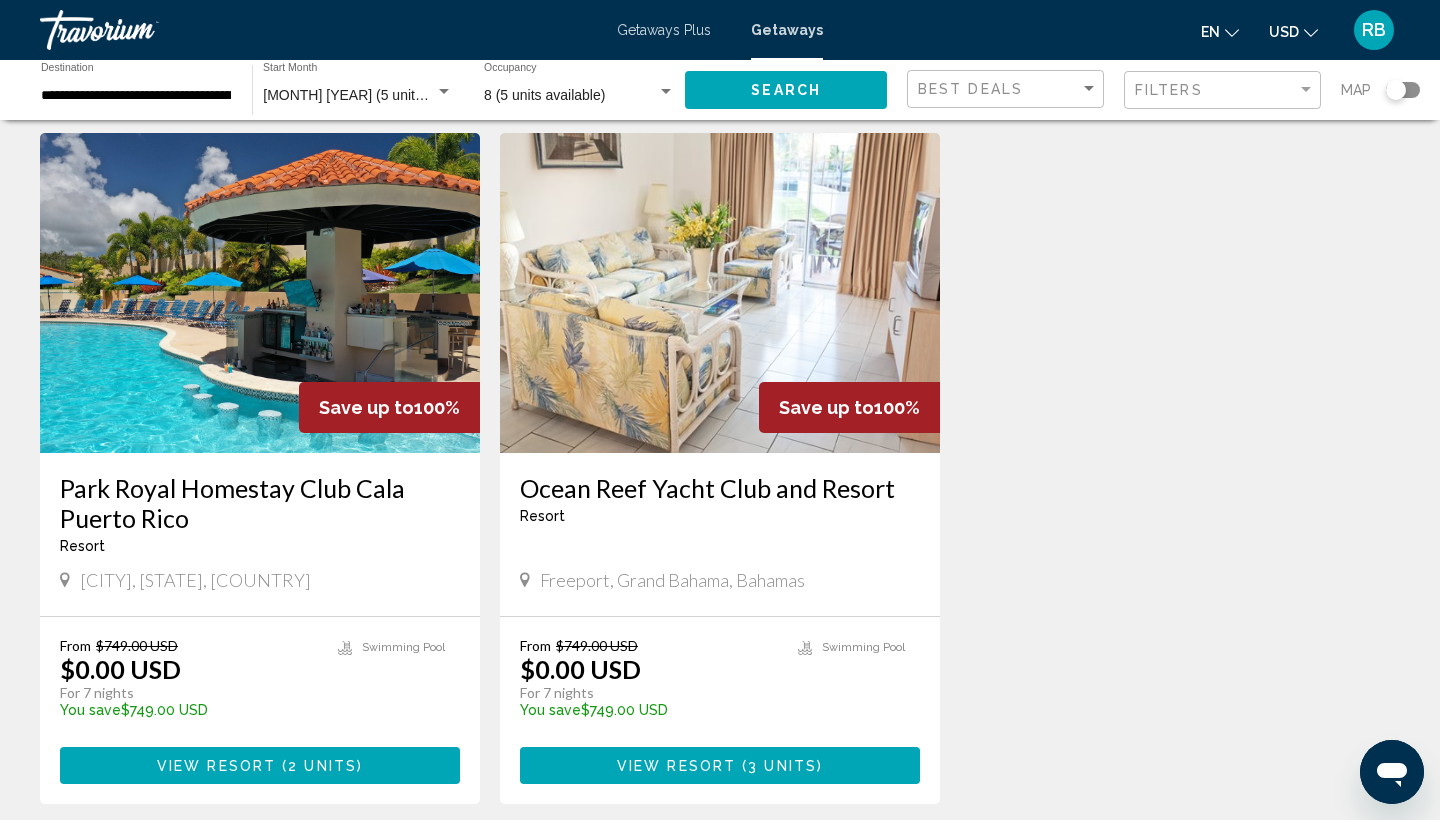 scroll, scrollTop: 73, scrollLeft: 0, axis: vertical 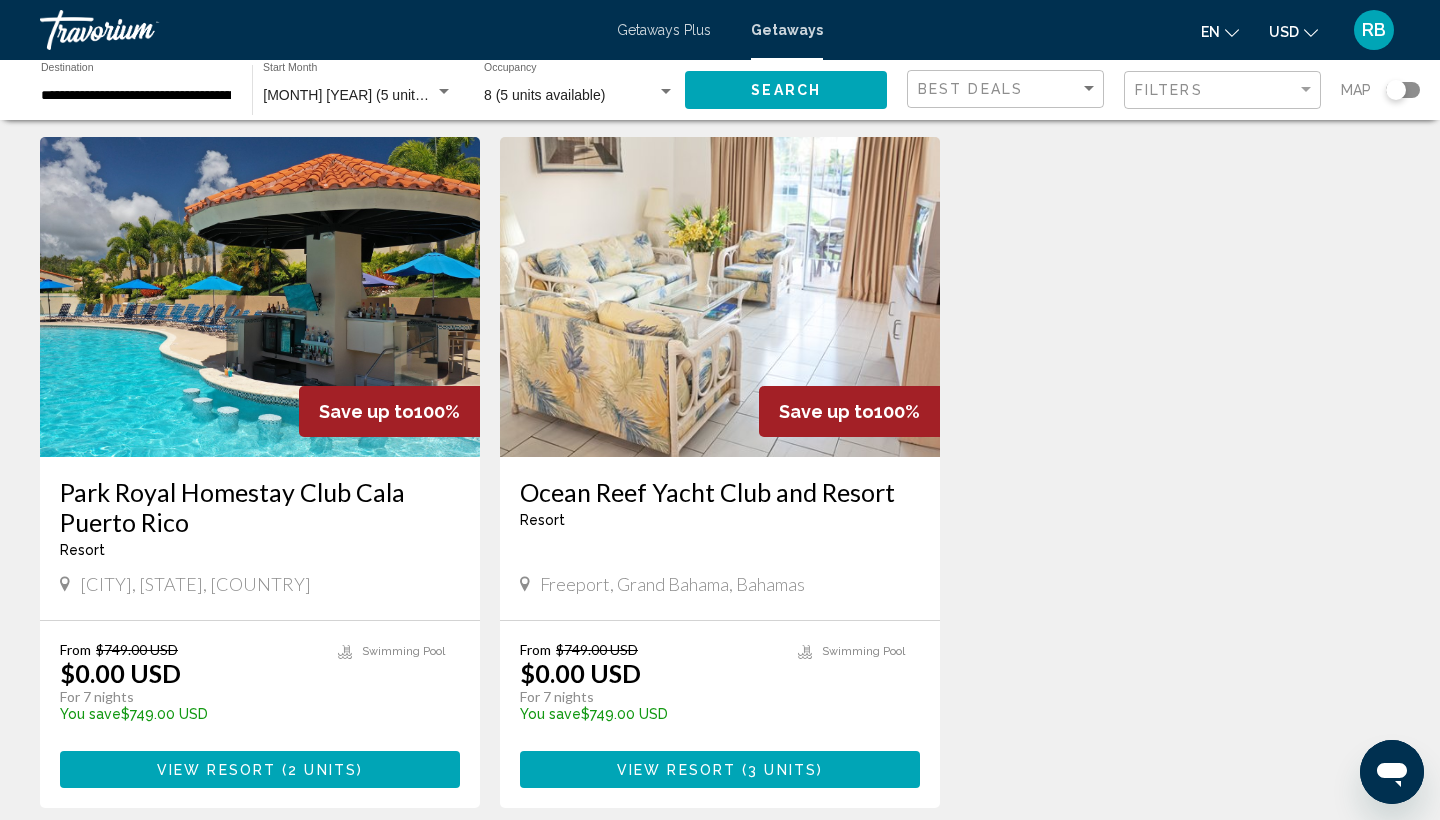 click at bounding box center (260, 297) 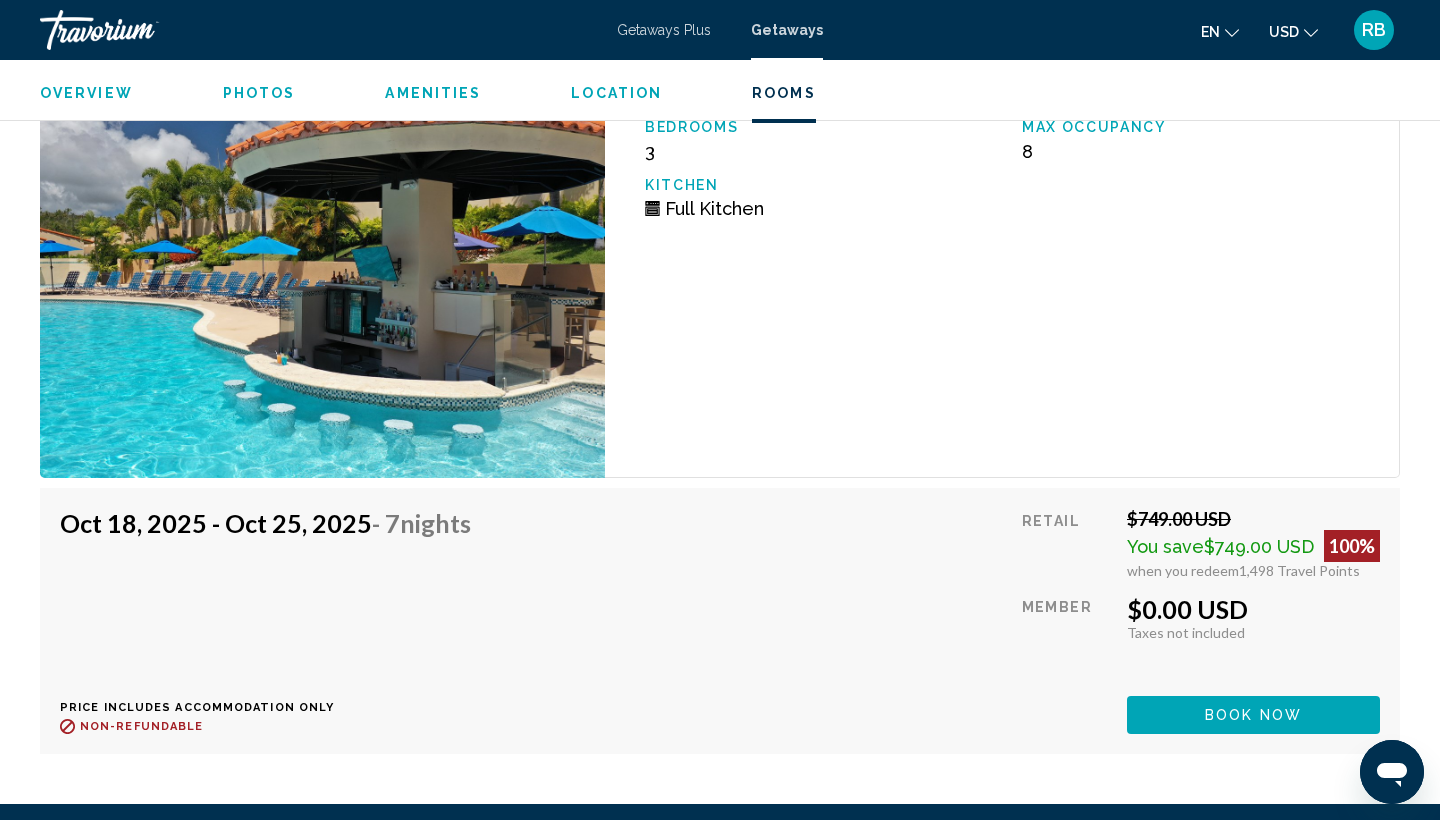scroll, scrollTop: 3369, scrollLeft: 0, axis: vertical 